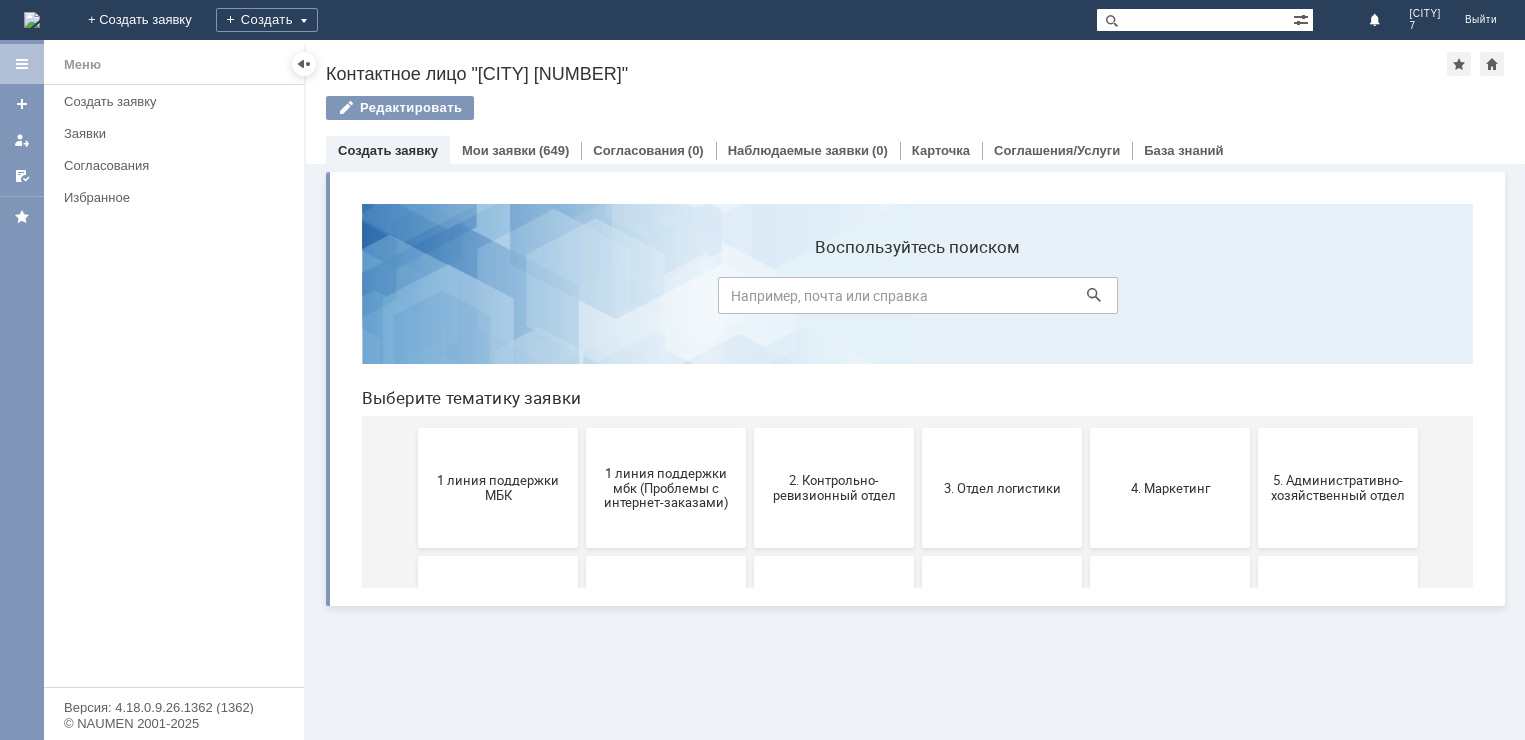 scroll, scrollTop: 0, scrollLeft: 0, axis: both 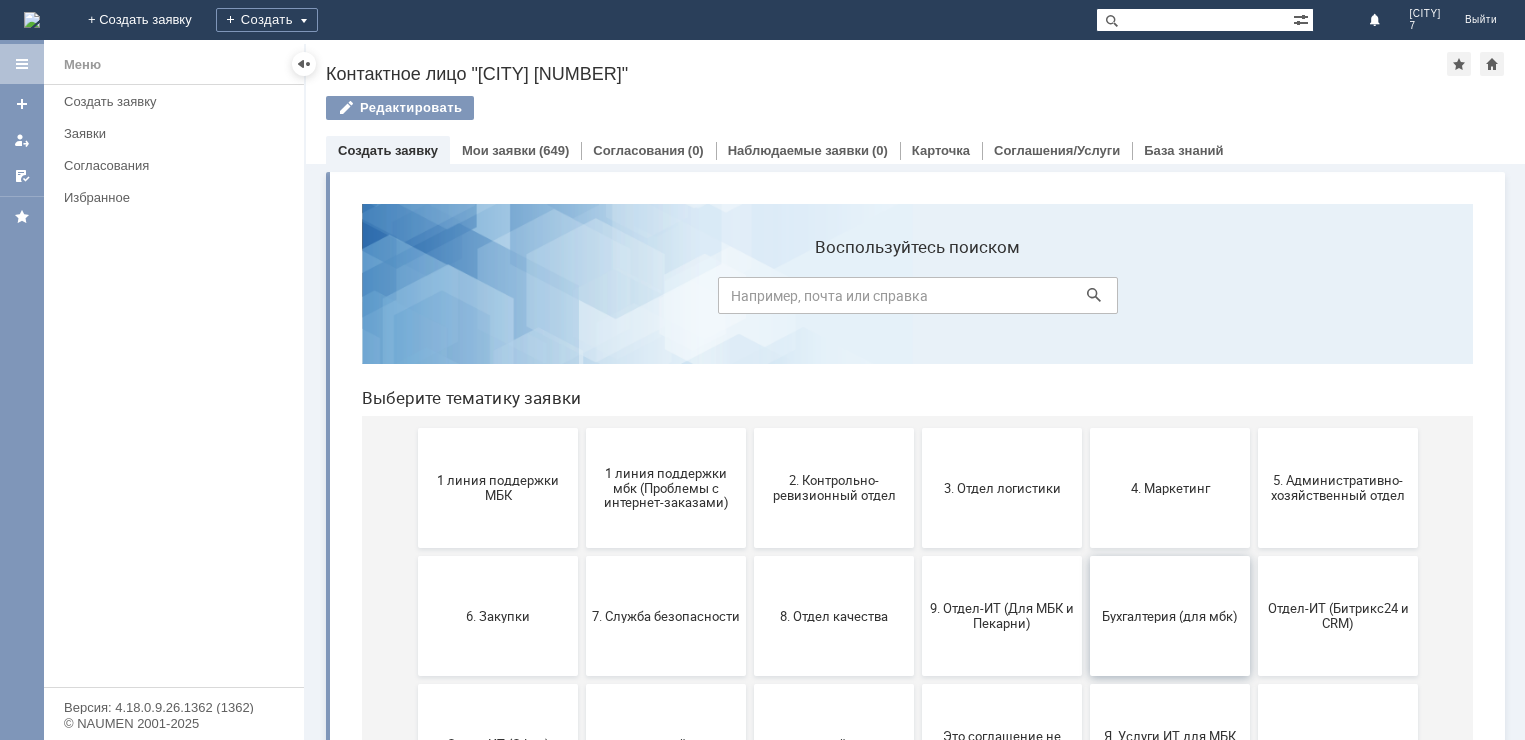 click on "Бухгалтерия (для мбк)" at bounding box center [1170, 616] 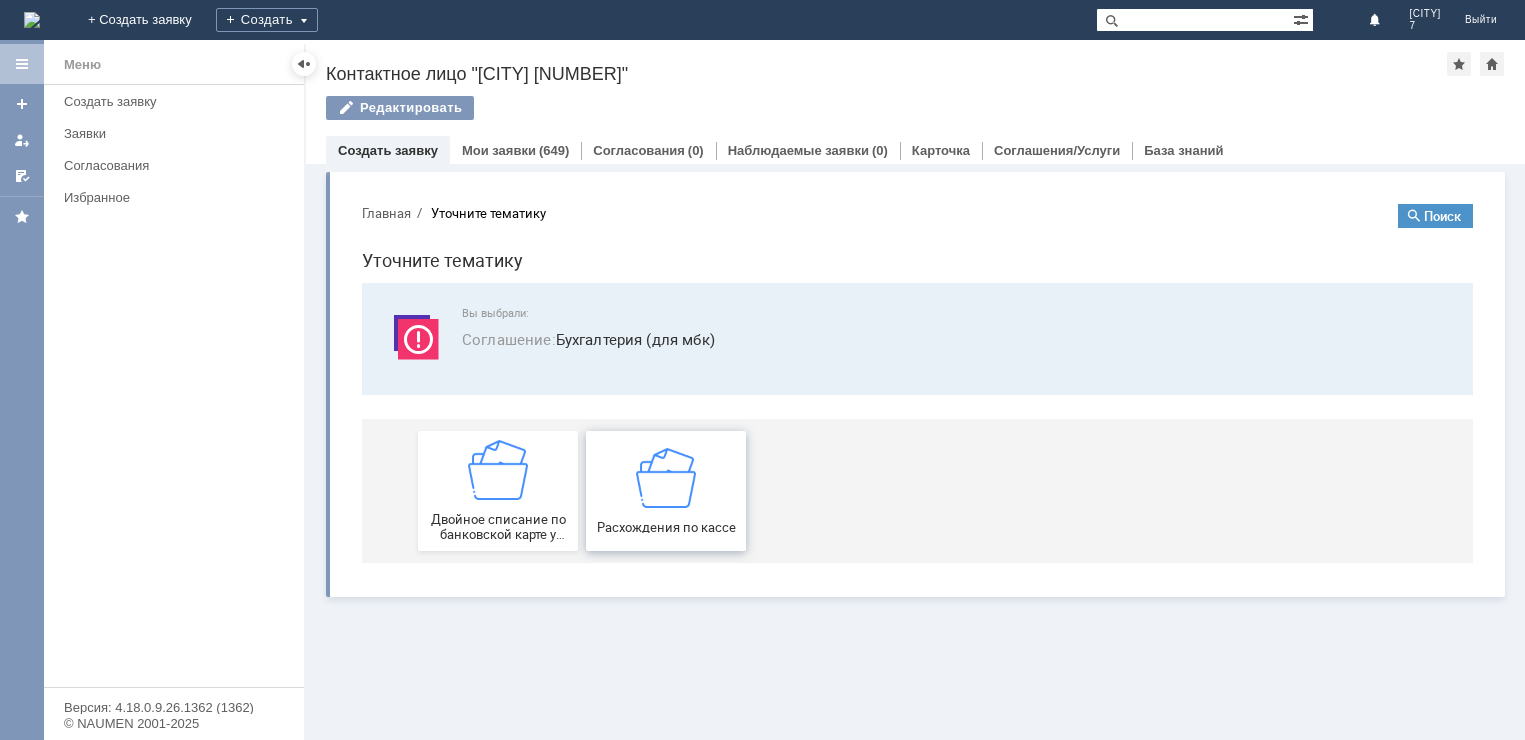 click on "Расхождения по кассе" at bounding box center [666, 526] 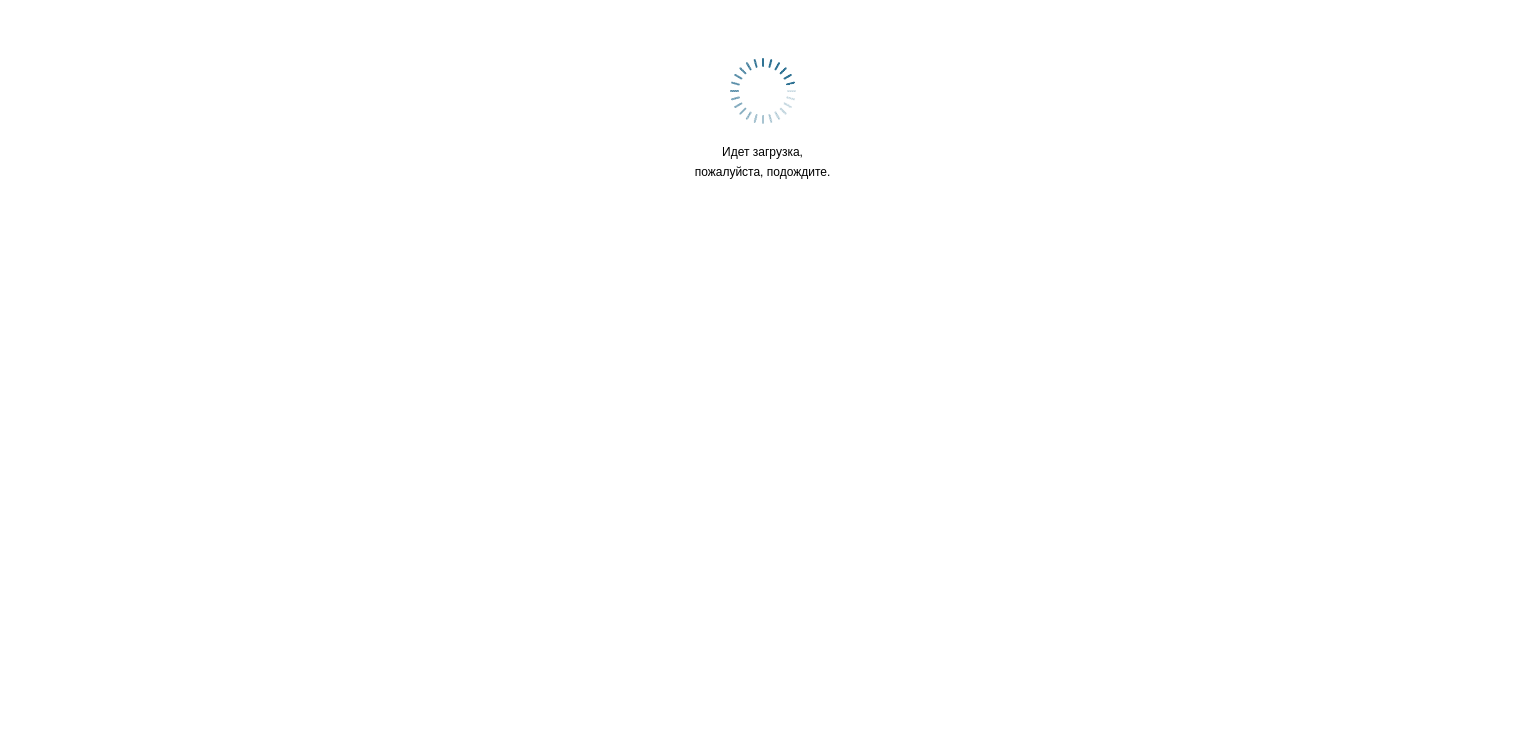 scroll, scrollTop: 0, scrollLeft: 0, axis: both 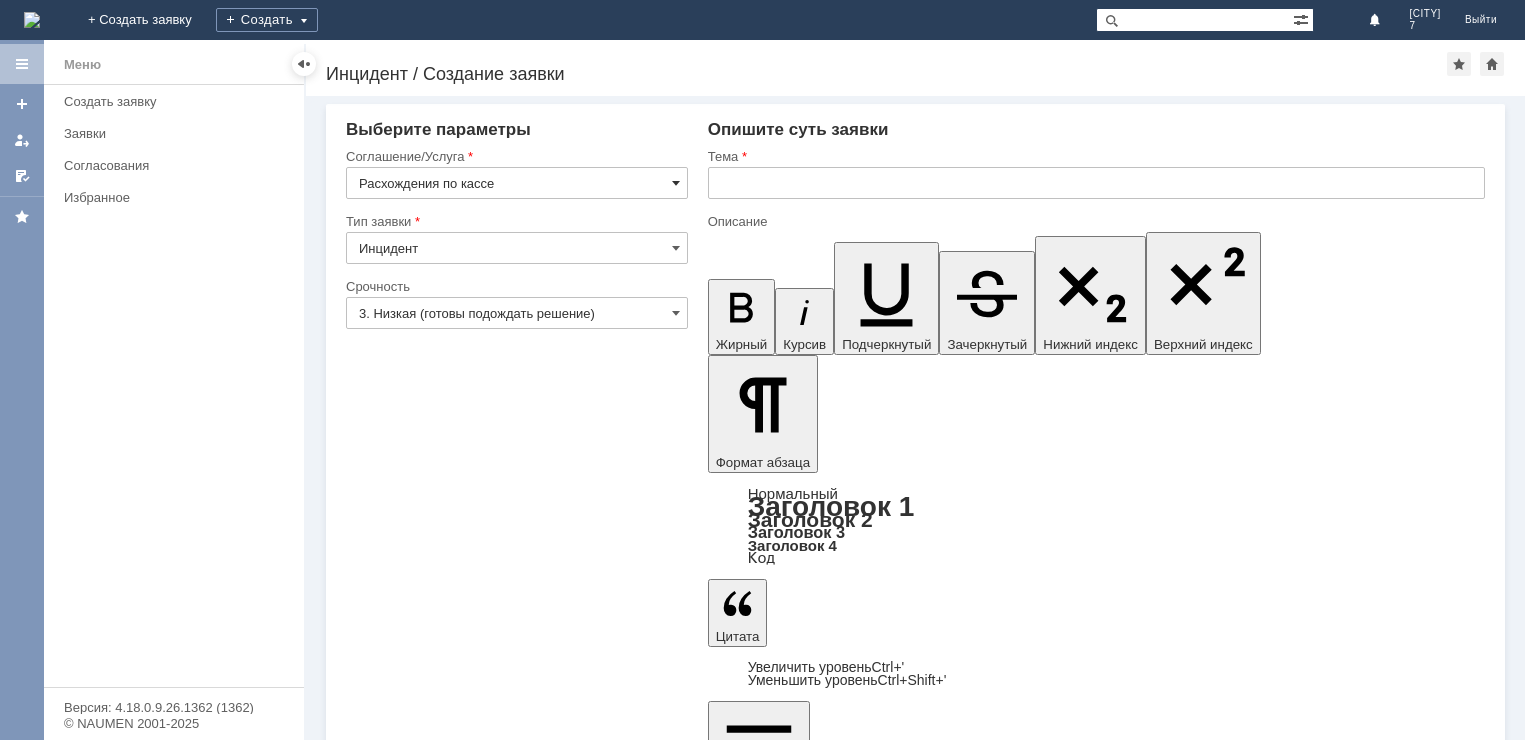 click at bounding box center [676, 183] 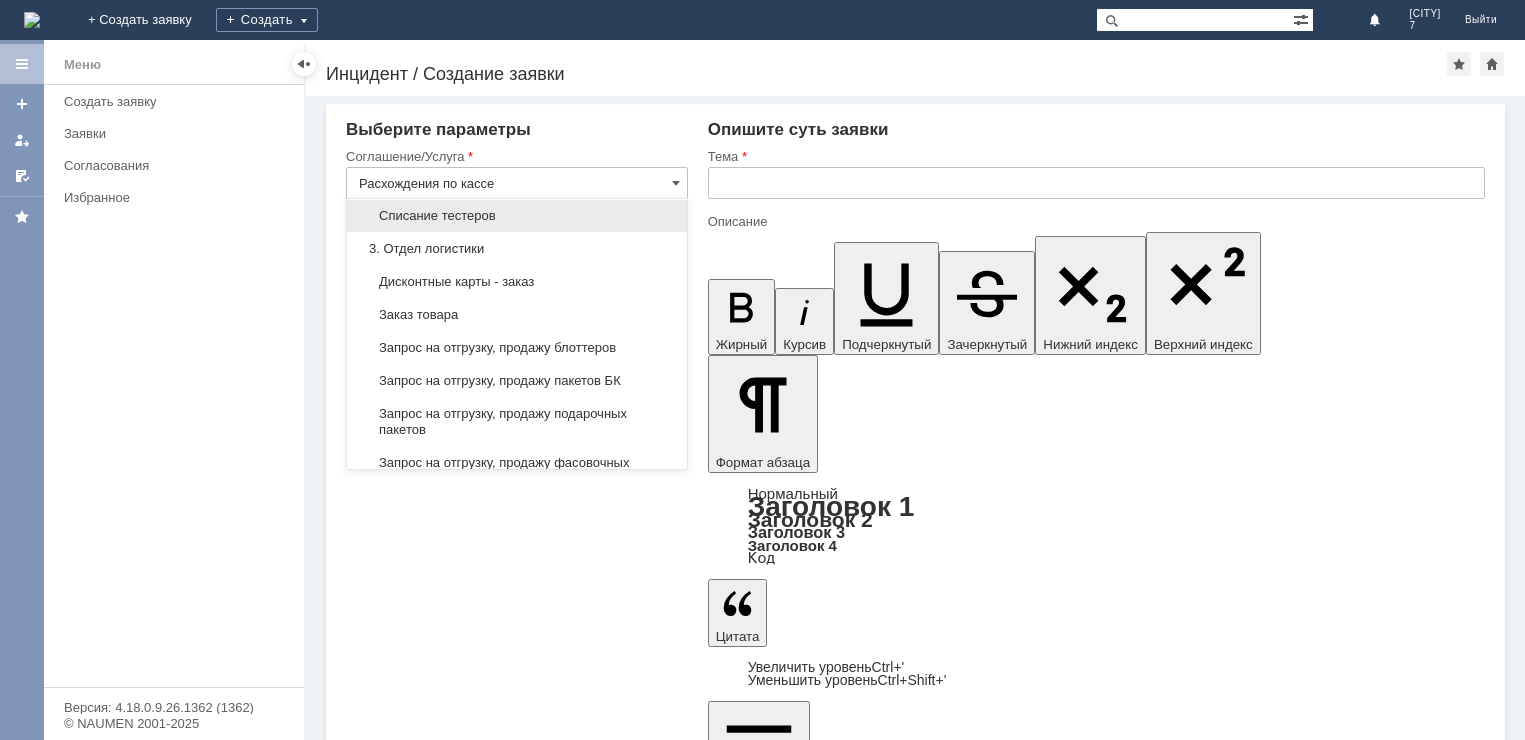 scroll, scrollTop: 400, scrollLeft: 0, axis: vertical 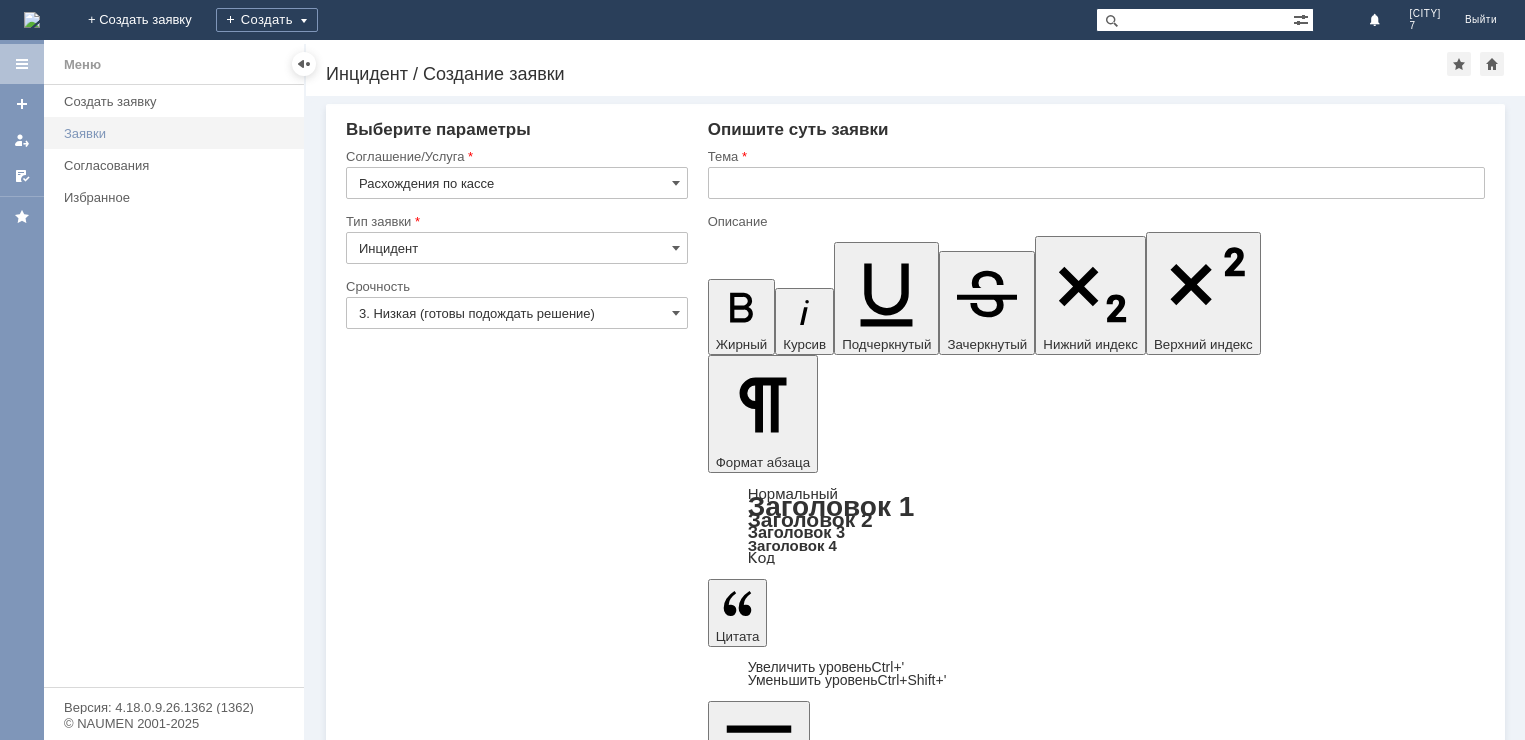 click on "Заявки" at bounding box center [178, 133] 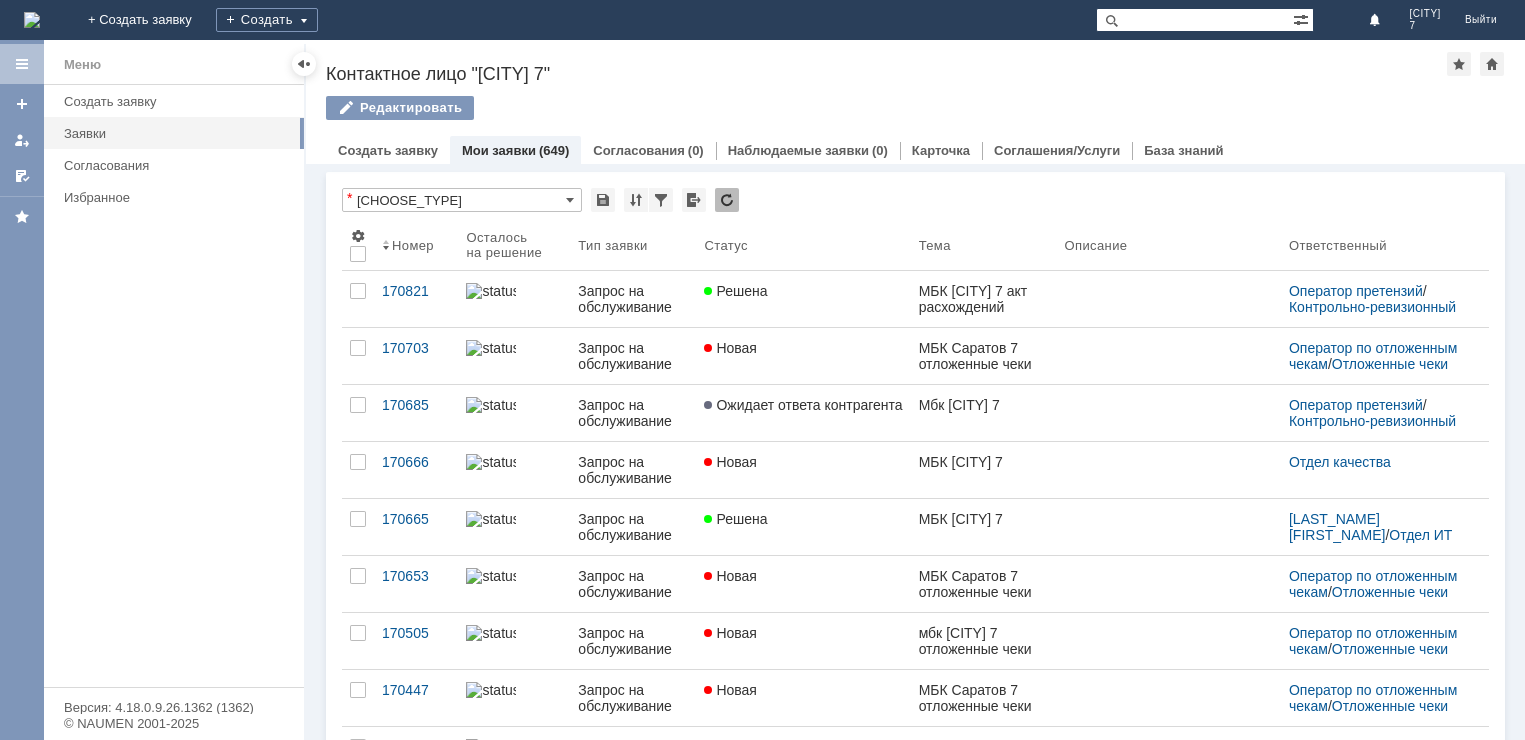 scroll, scrollTop: 0, scrollLeft: 0, axis: both 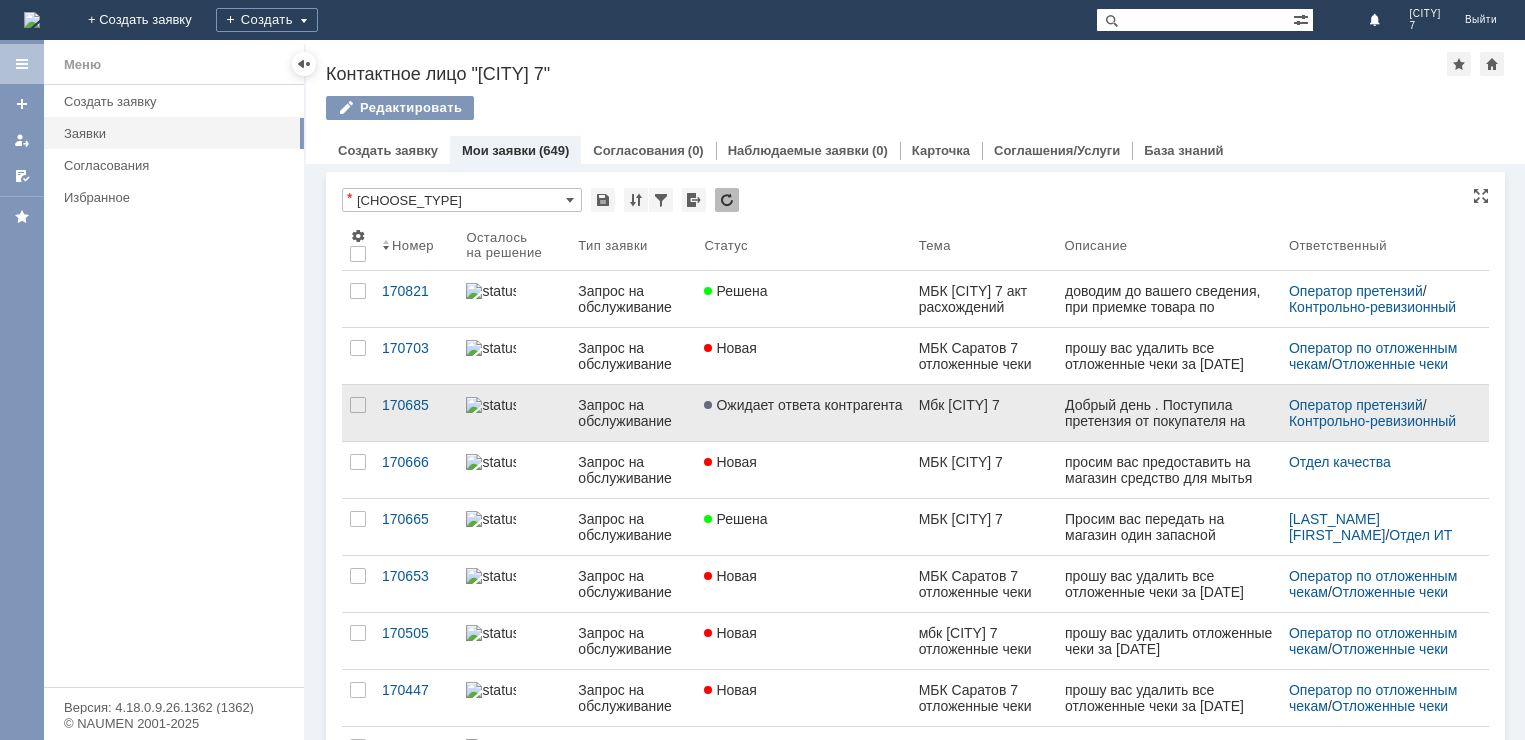 click on "Ожидает ответа контрагента" at bounding box center [803, 405] 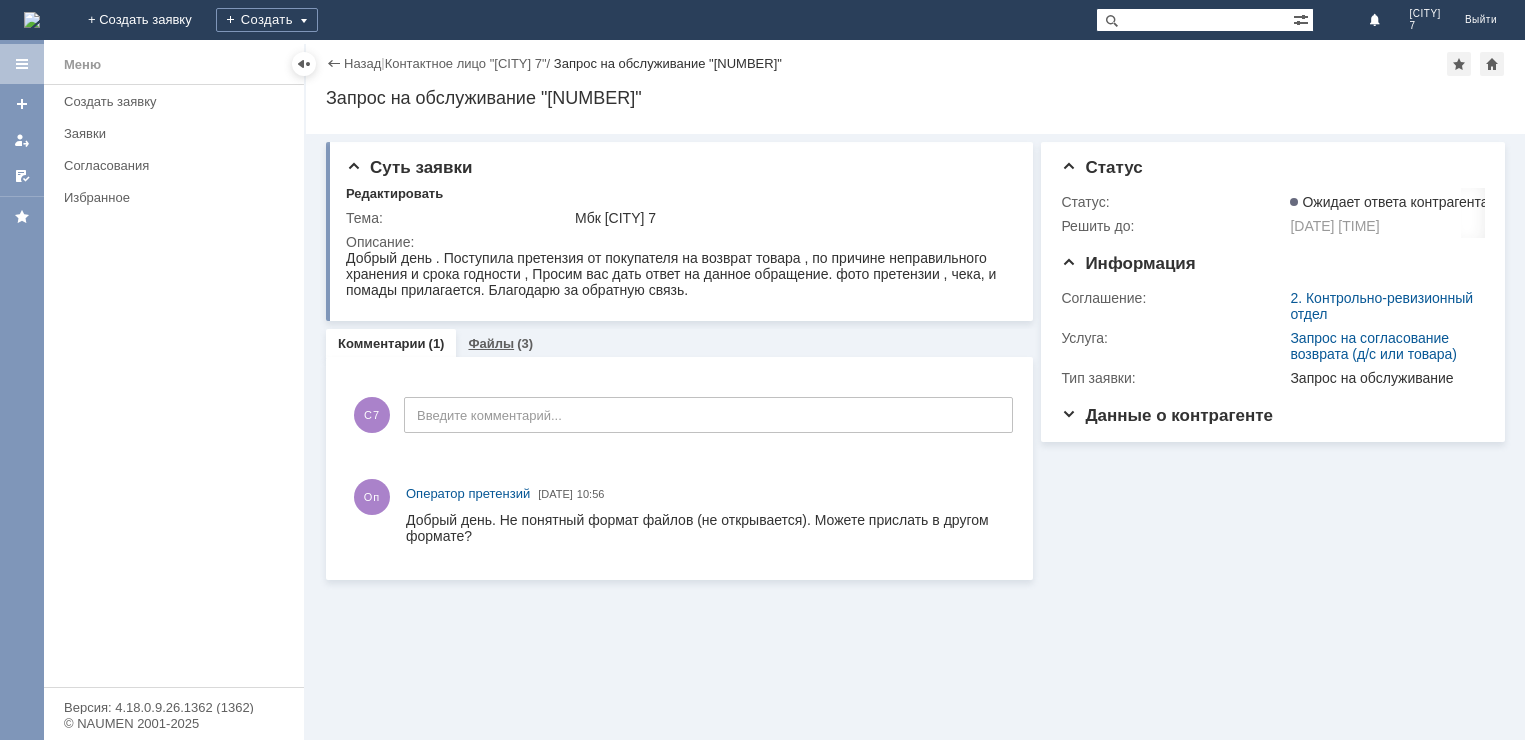 click on "Файлы" at bounding box center (491, 343) 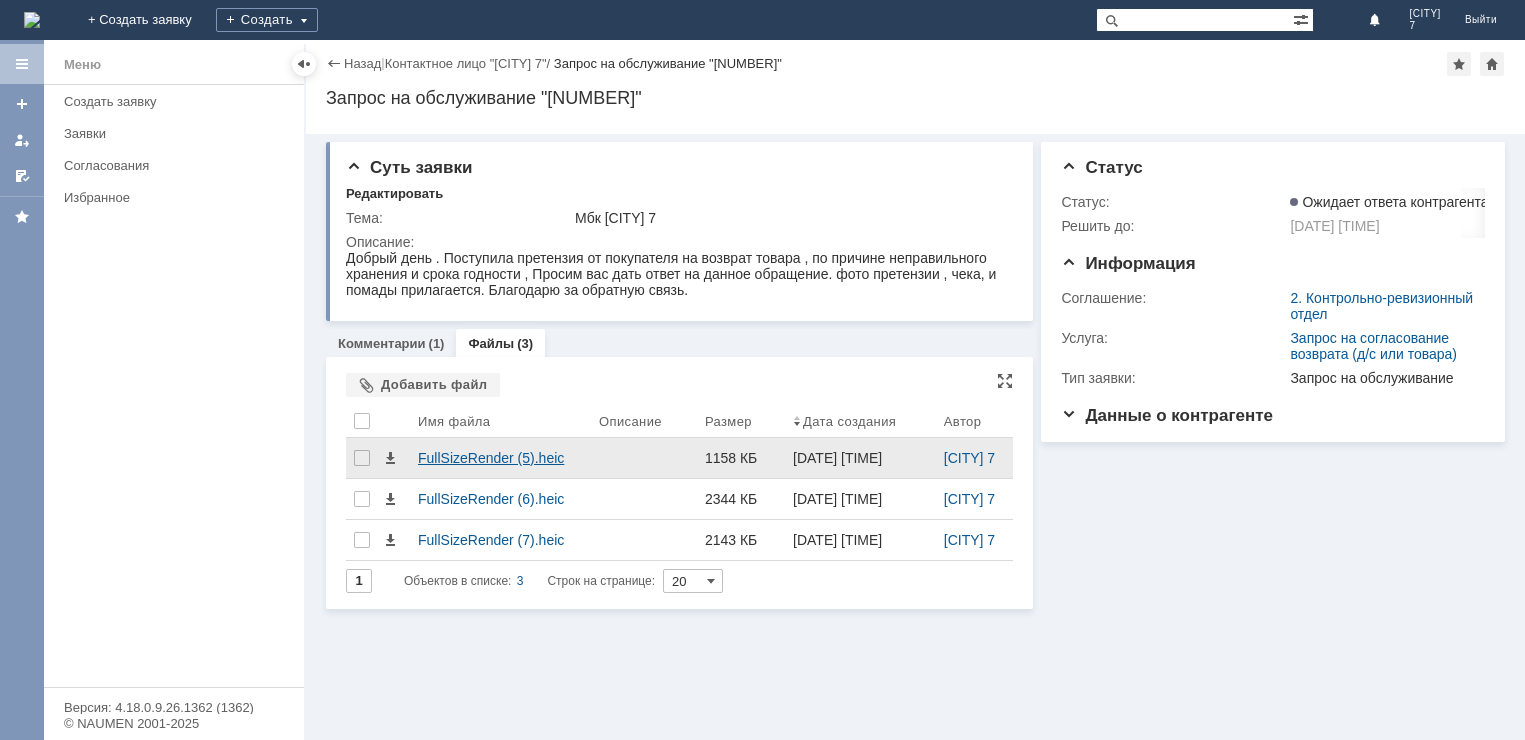 click on "FullSizeRender (5).heic" at bounding box center (500, 458) 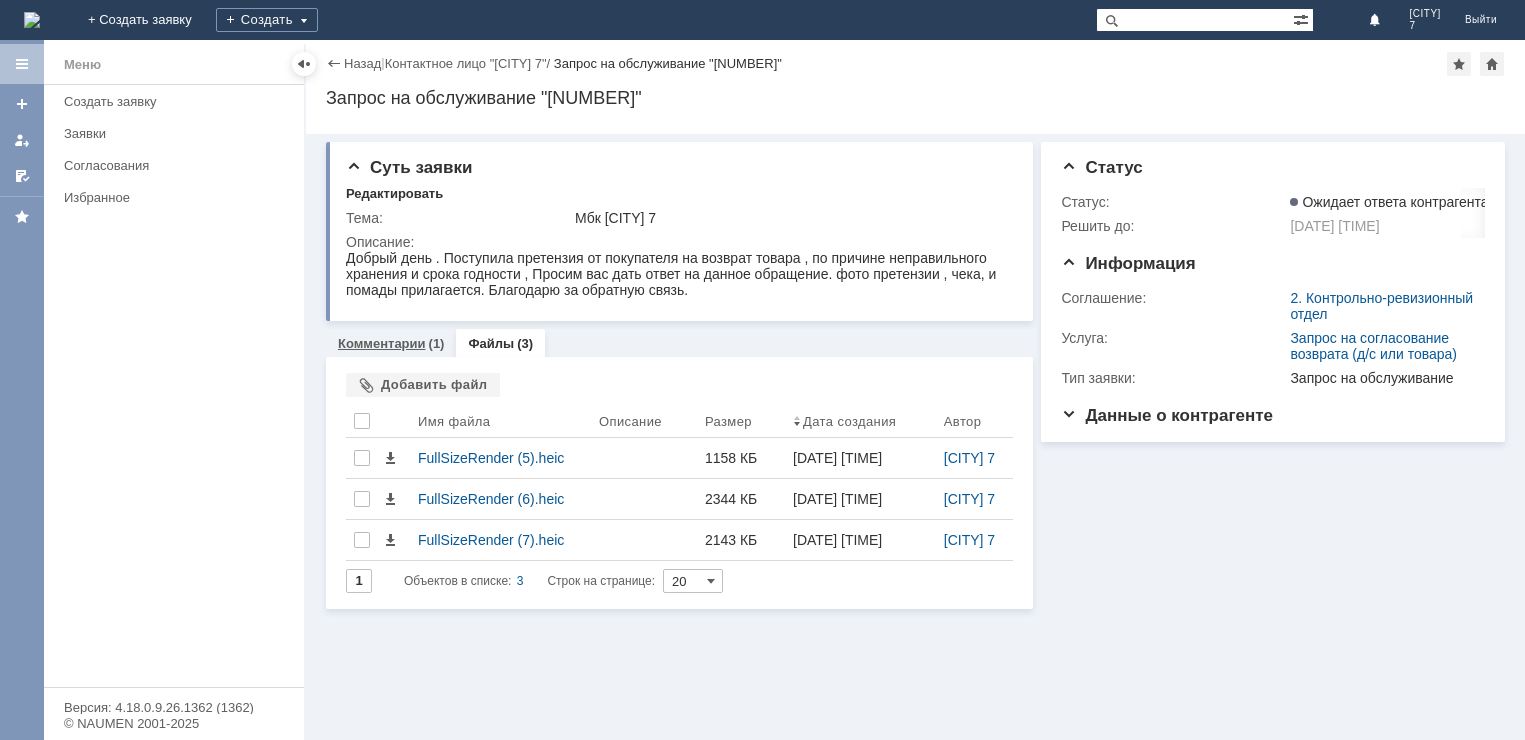 click on "Комментарии" at bounding box center [382, 343] 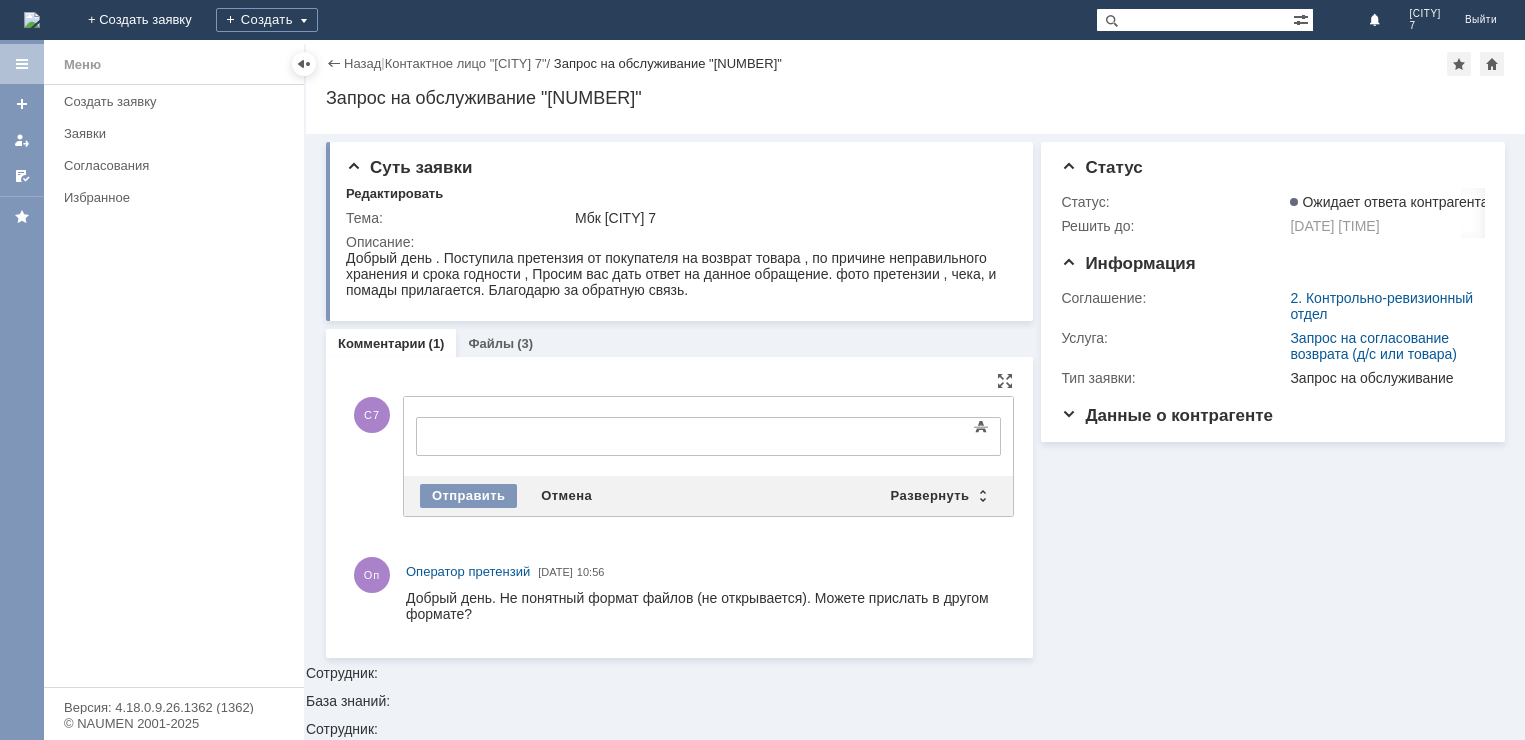 scroll, scrollTop: 0, scrollLeft: 0, axis: both 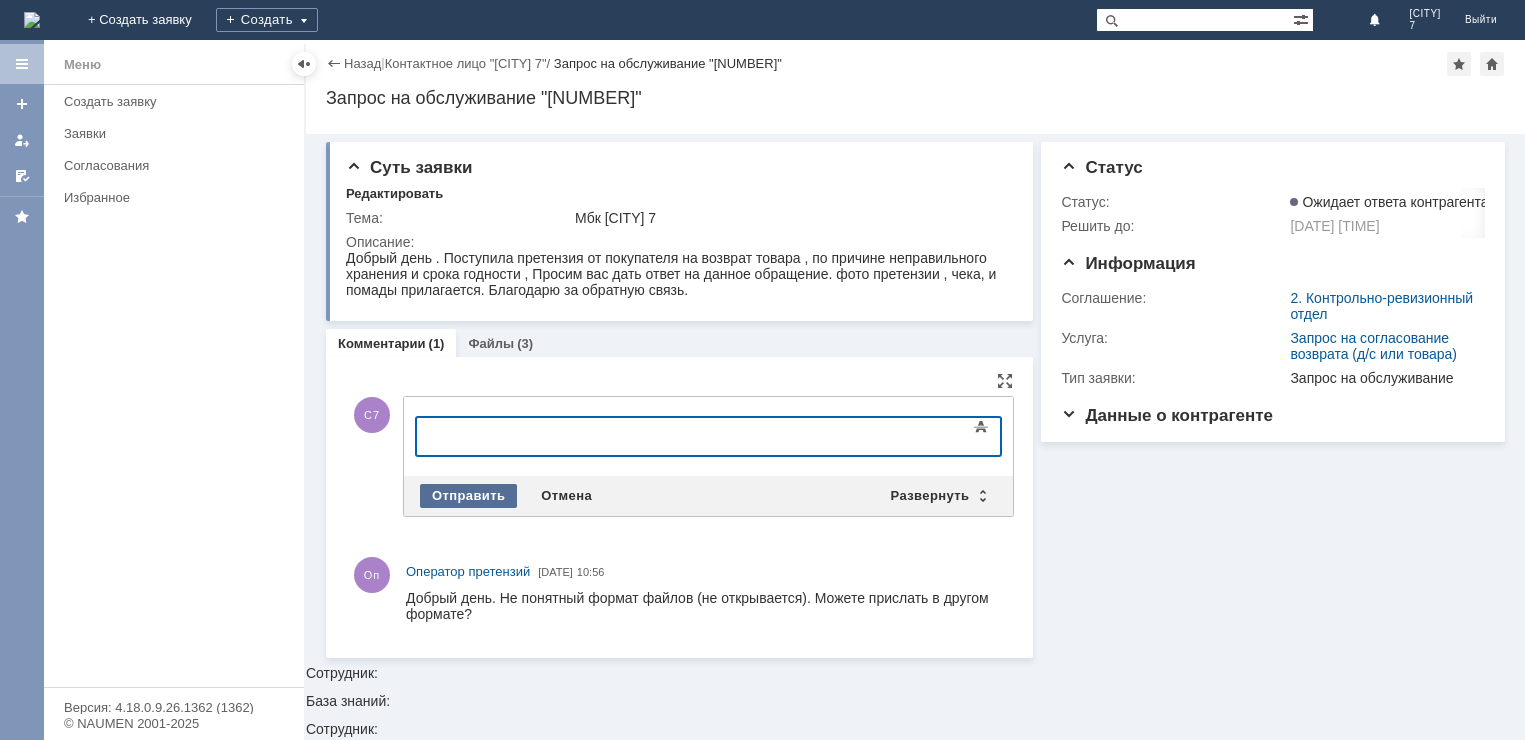 click on "Отправить" at bounding box center (468, 496) 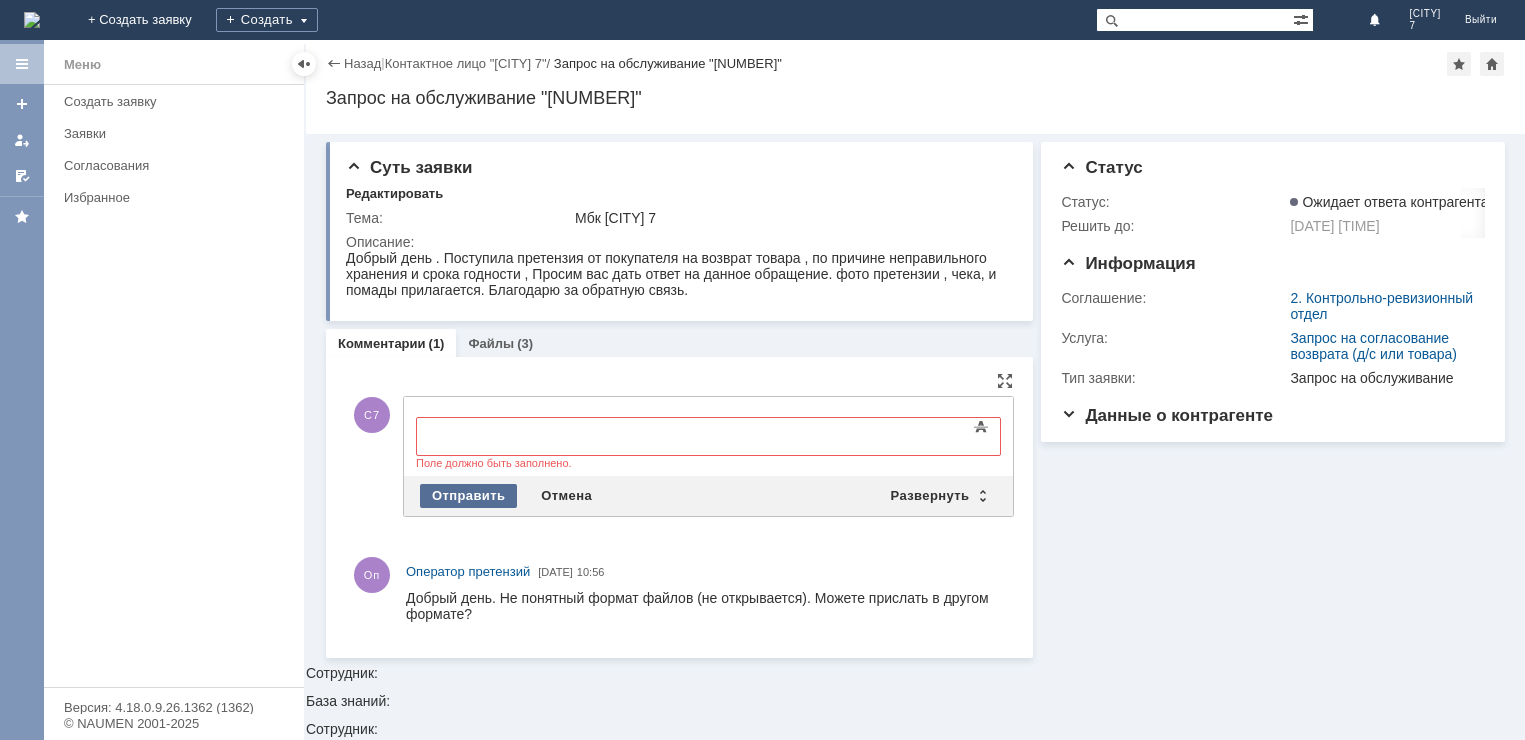 click on "Отправить" at bounding box center (468, 496) 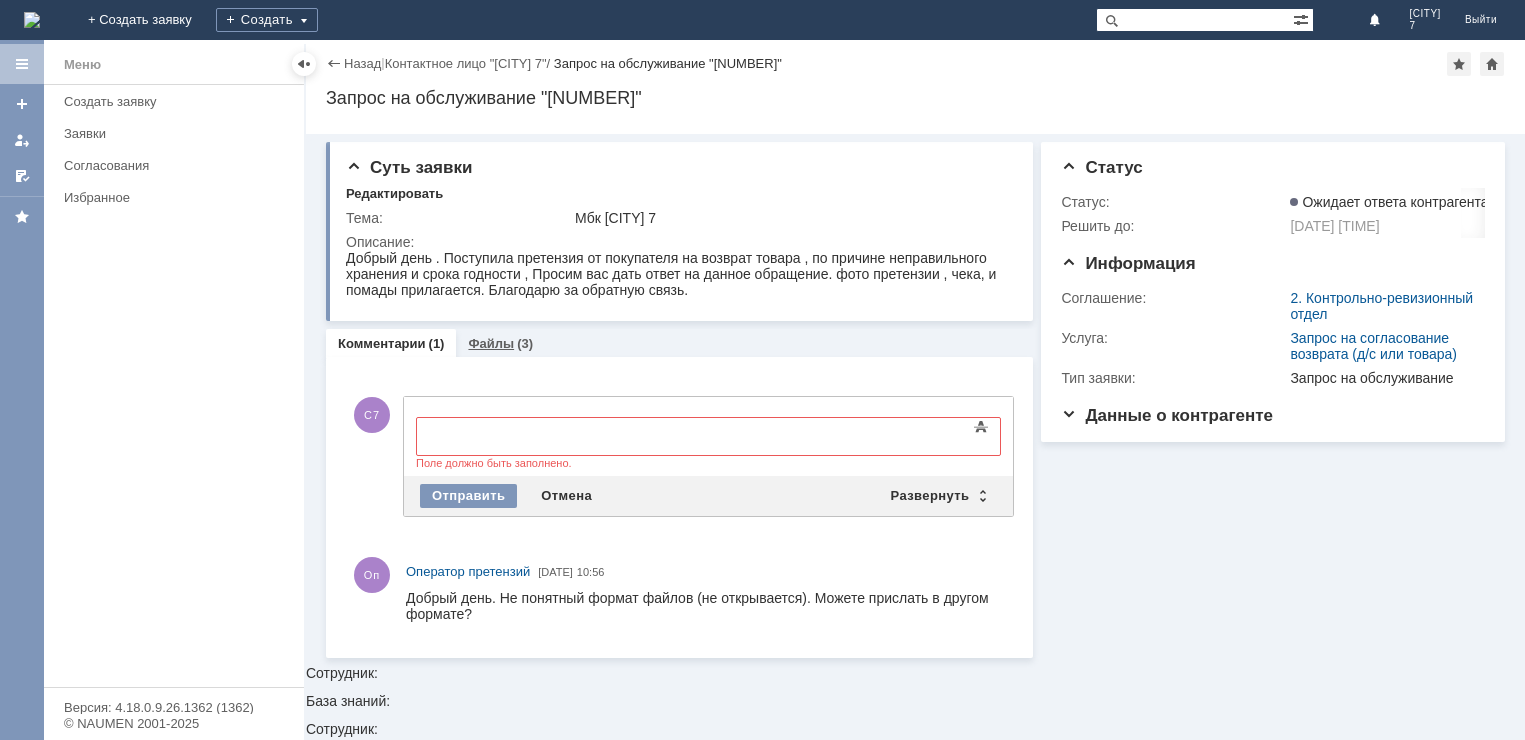 click on "Файлы" at bounding box center (491, 343) 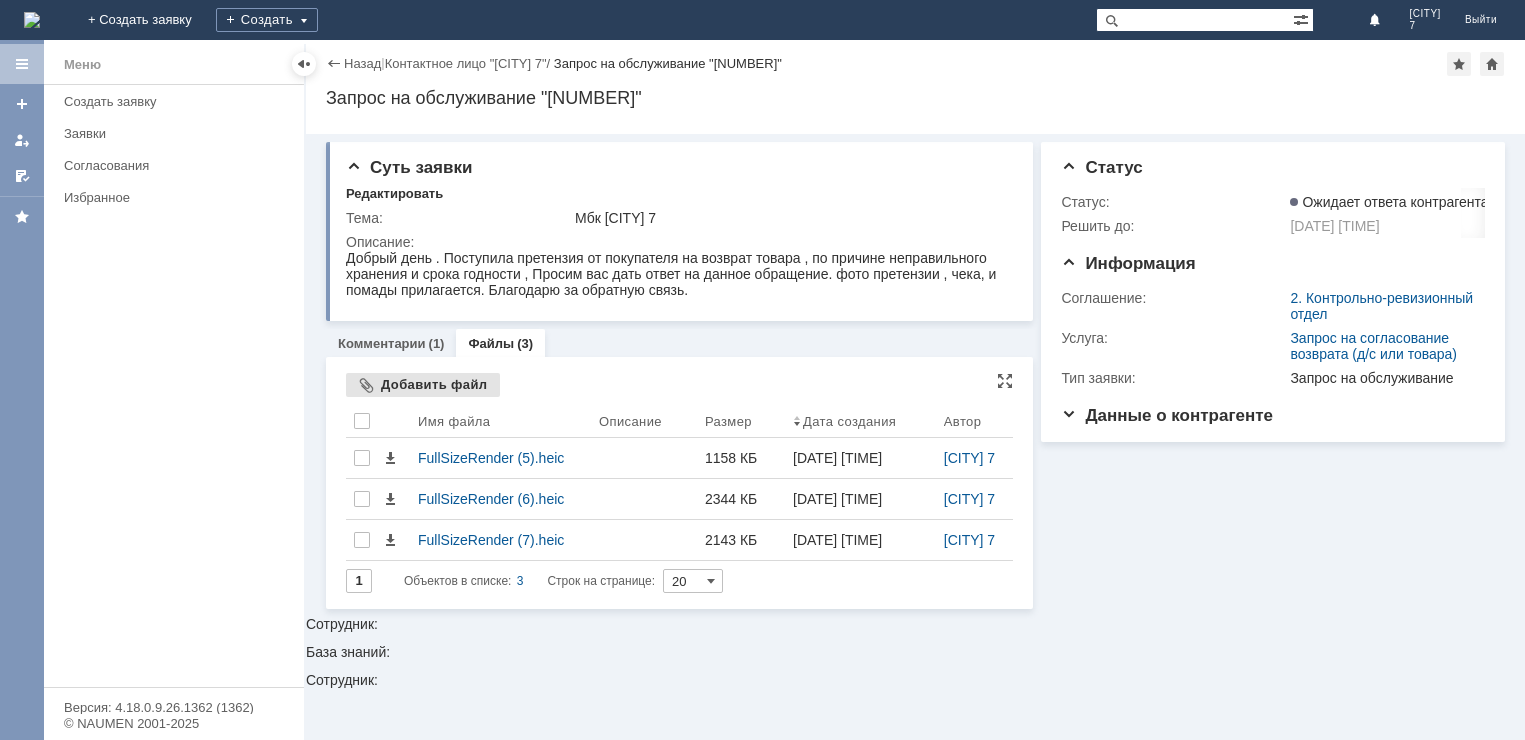 click on "Добавить файл" at bounding box center (423, 385) 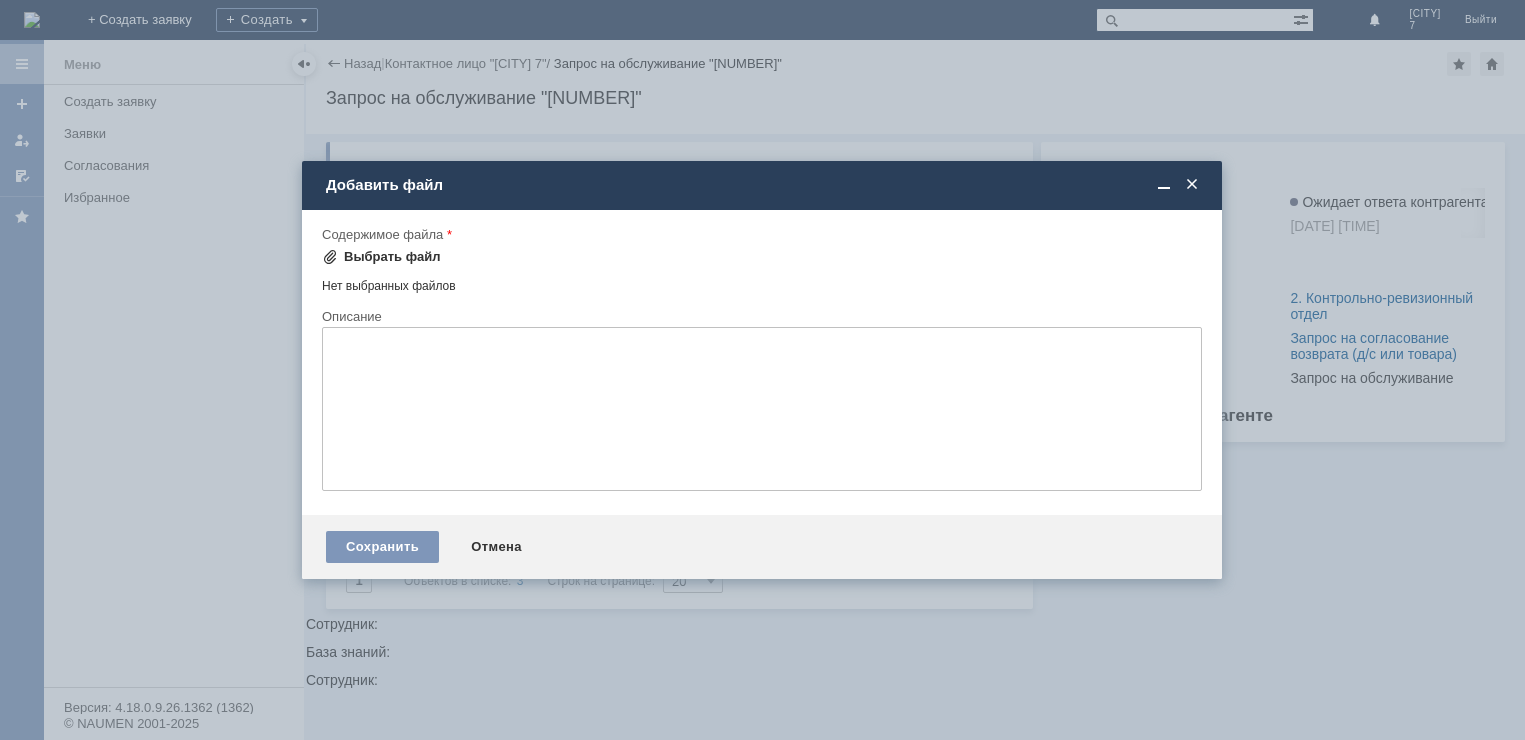 click on "Выбрать файл" at bounding box center (392, 257) 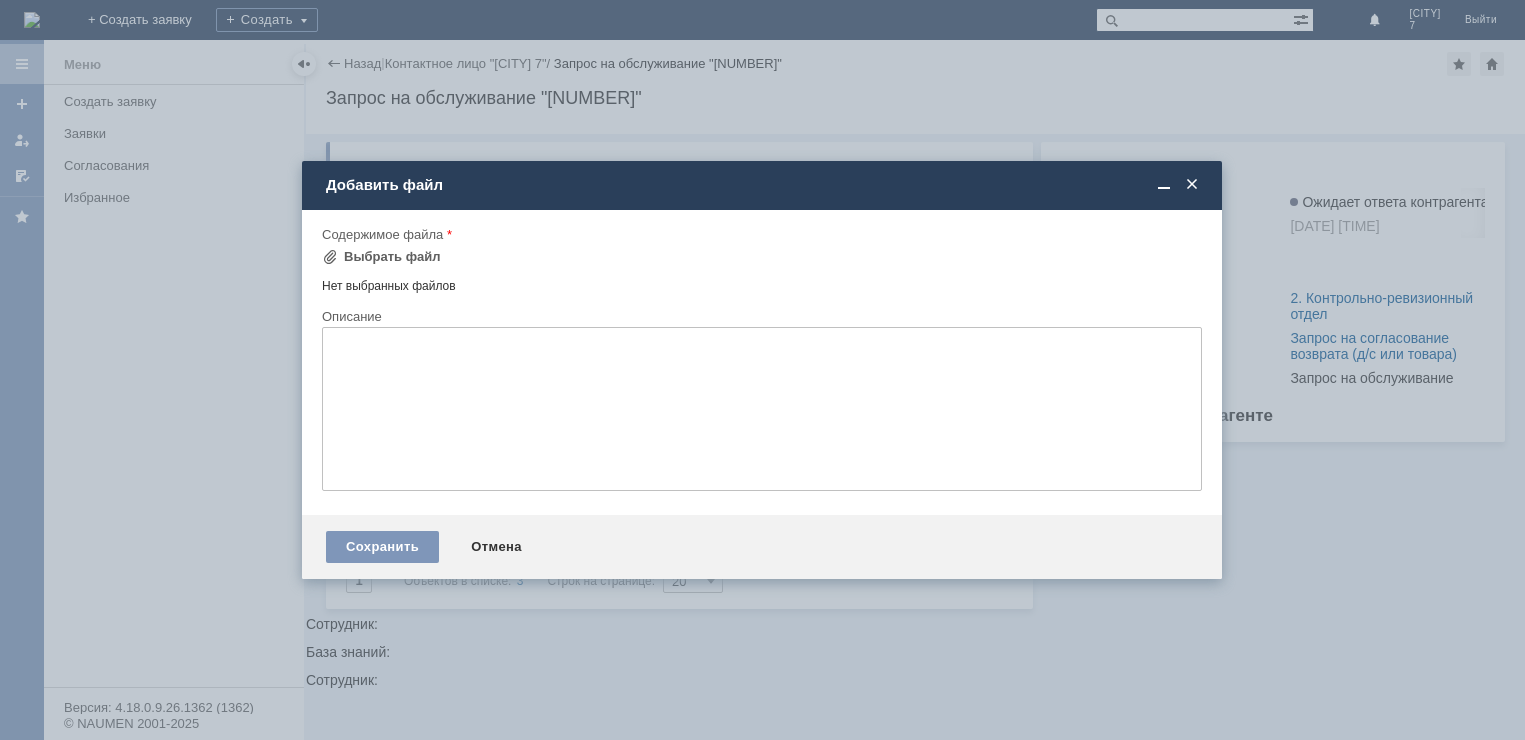 click at bounding box center (1192, 185) 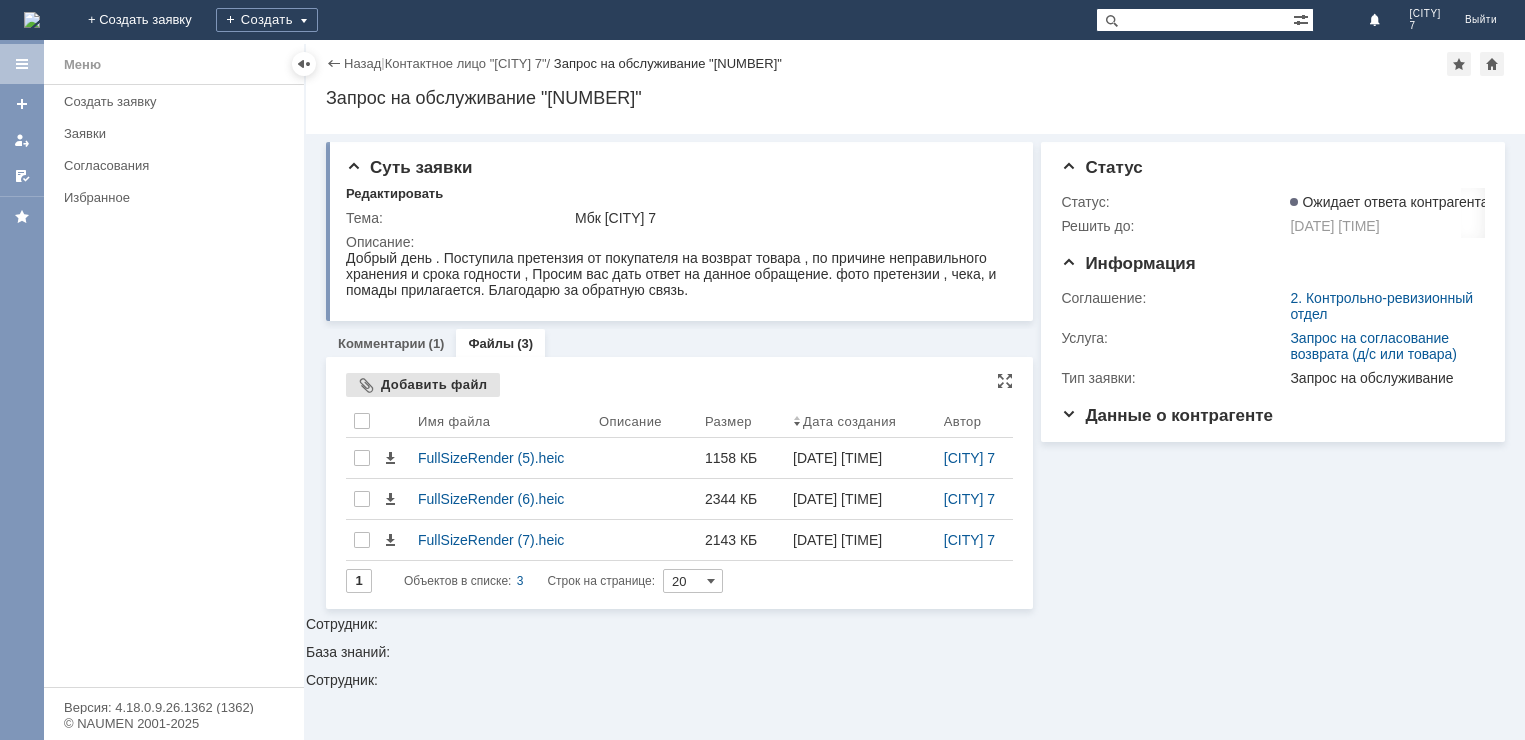 click on "Добавить файл" at bounding box center [423, 385] 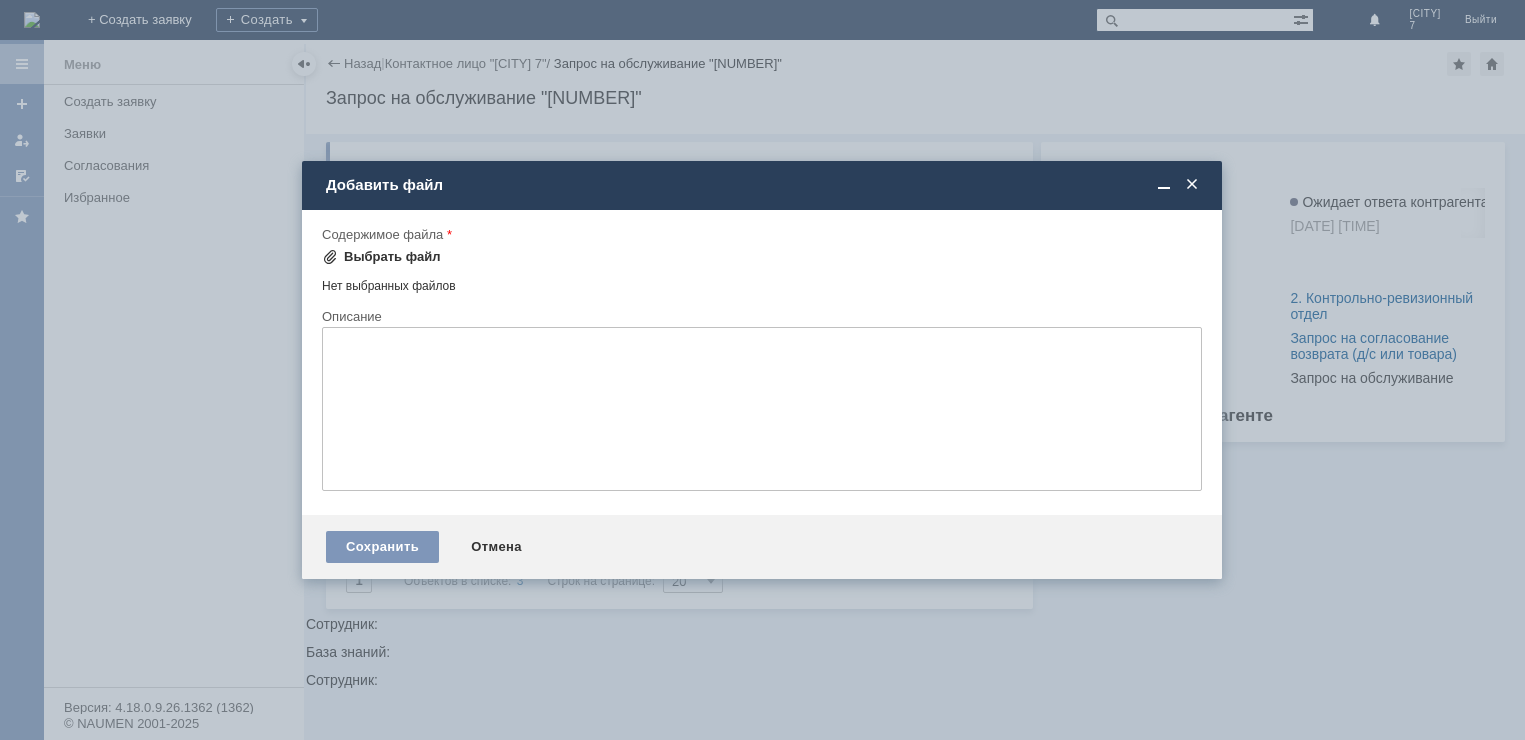 click on "Выбрать файл" at bounding box center (392, 257) 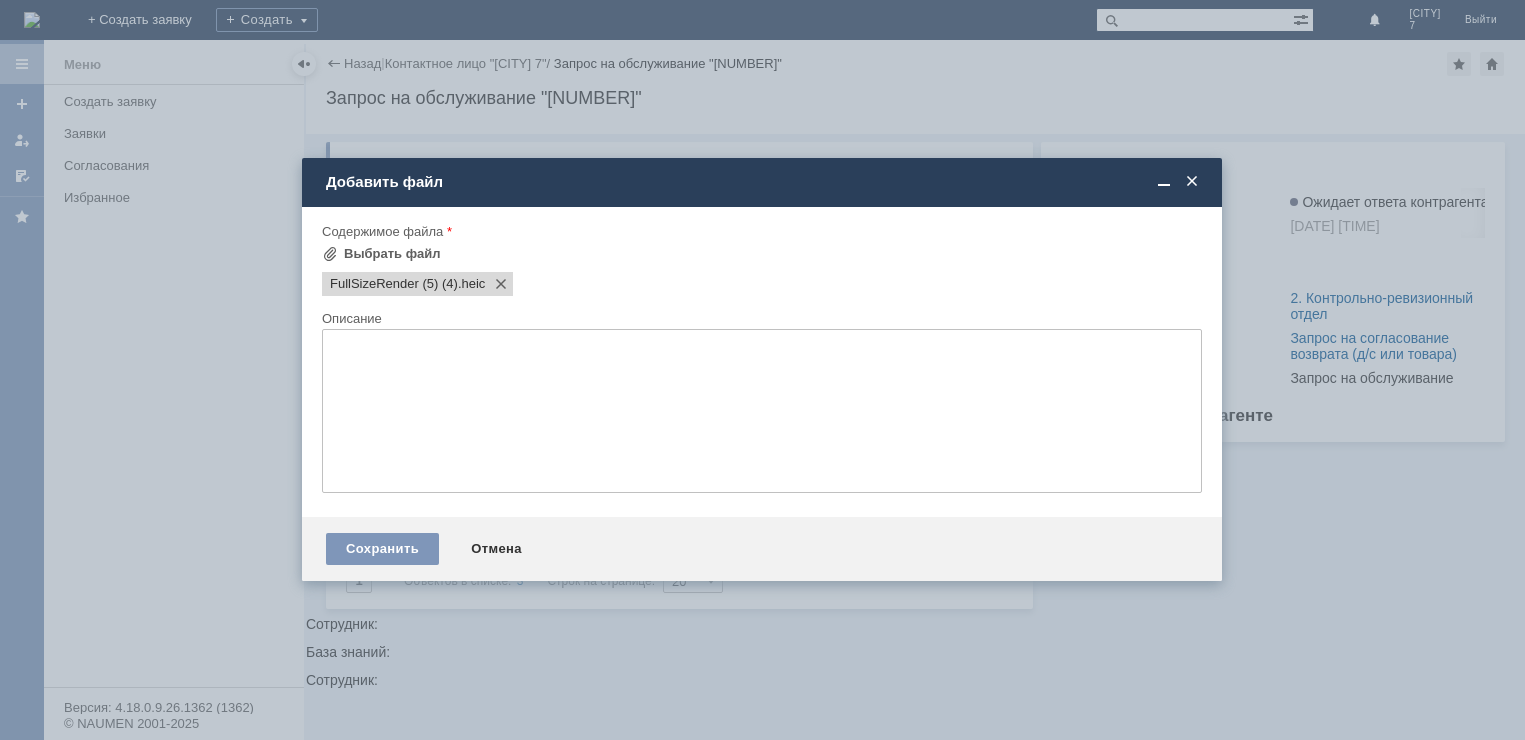 scroll, scrollTop: 0, scrollLeft: 0, axis: both 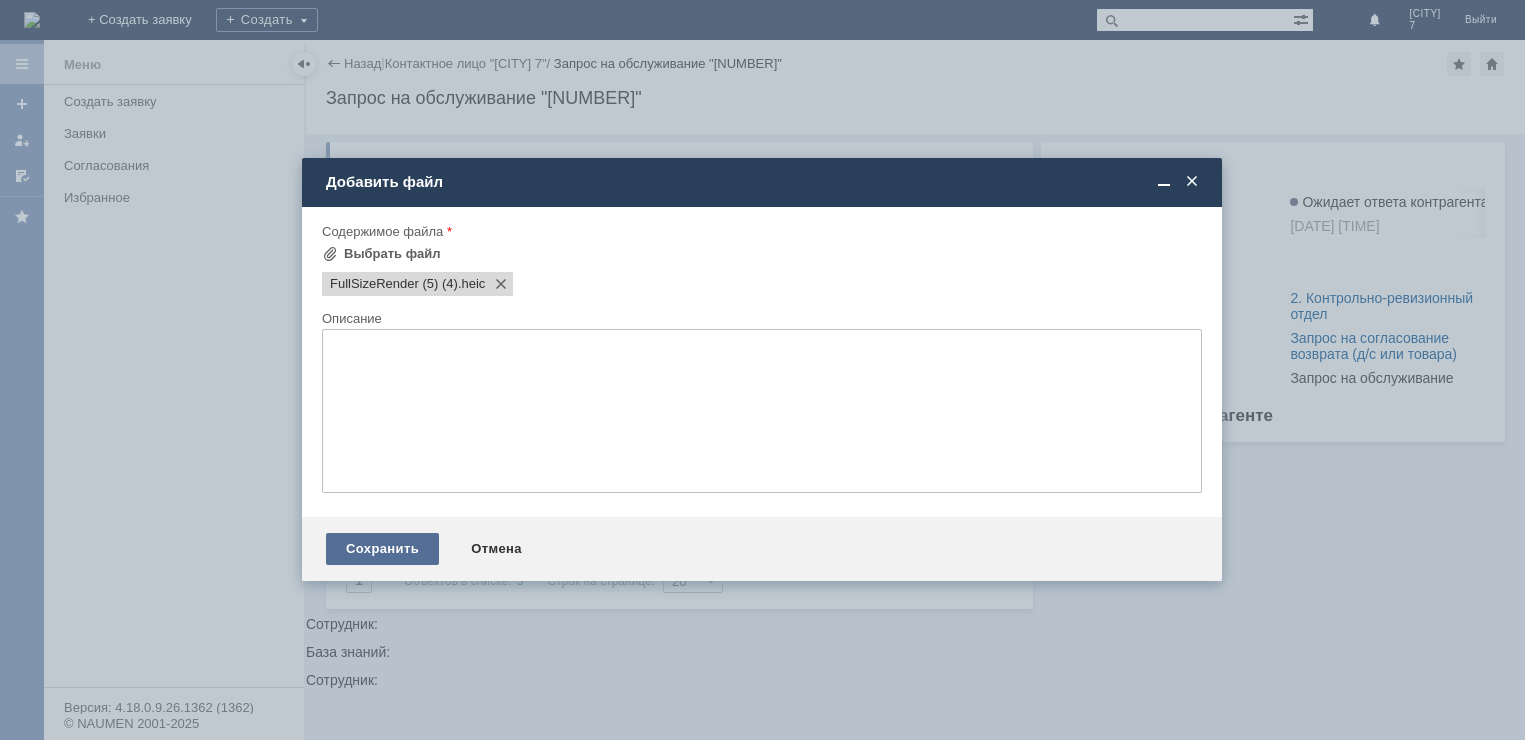 click on "Сохранить" at bounding box center [382, 549] 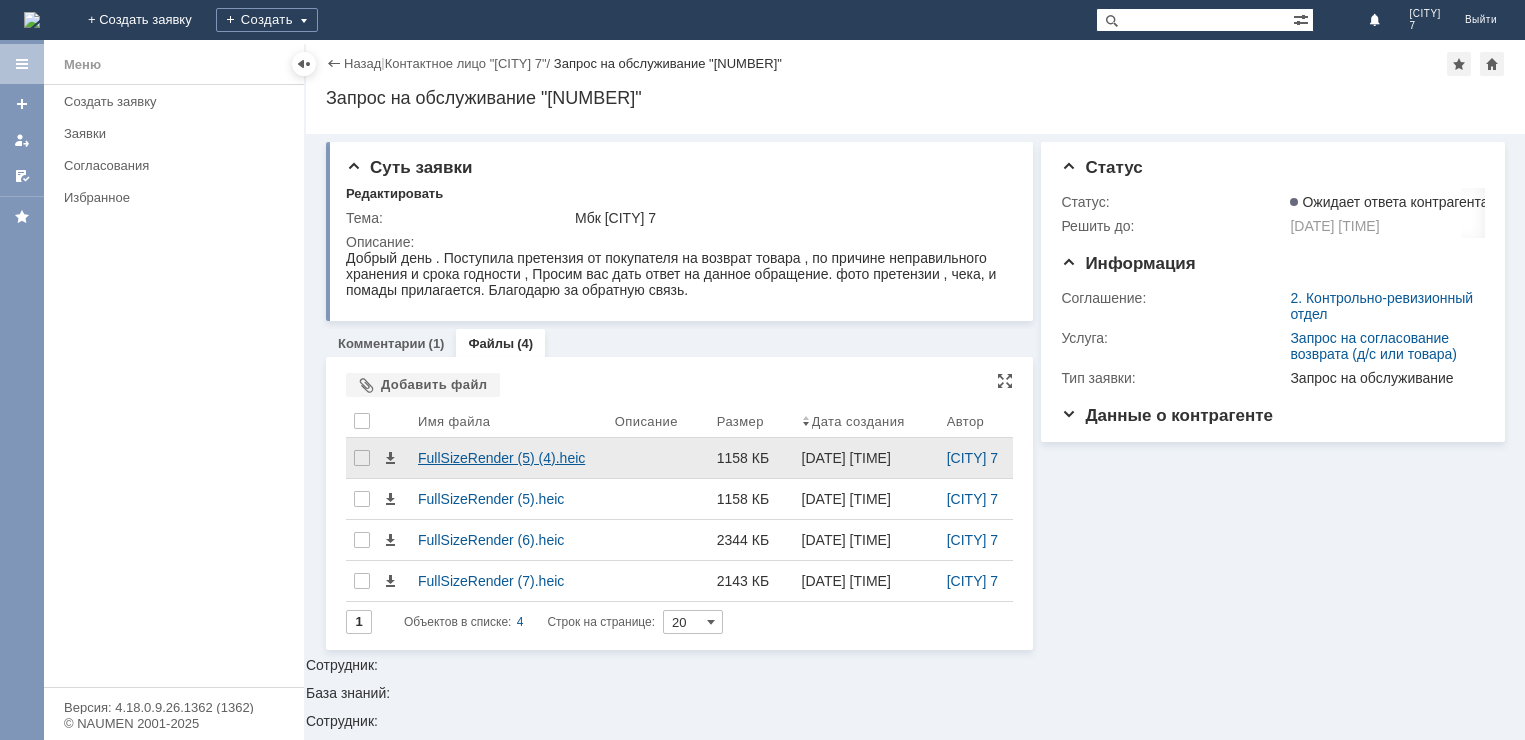 click on "FullSizeRender (5) (4).heic" at bounding box center [508, 458] 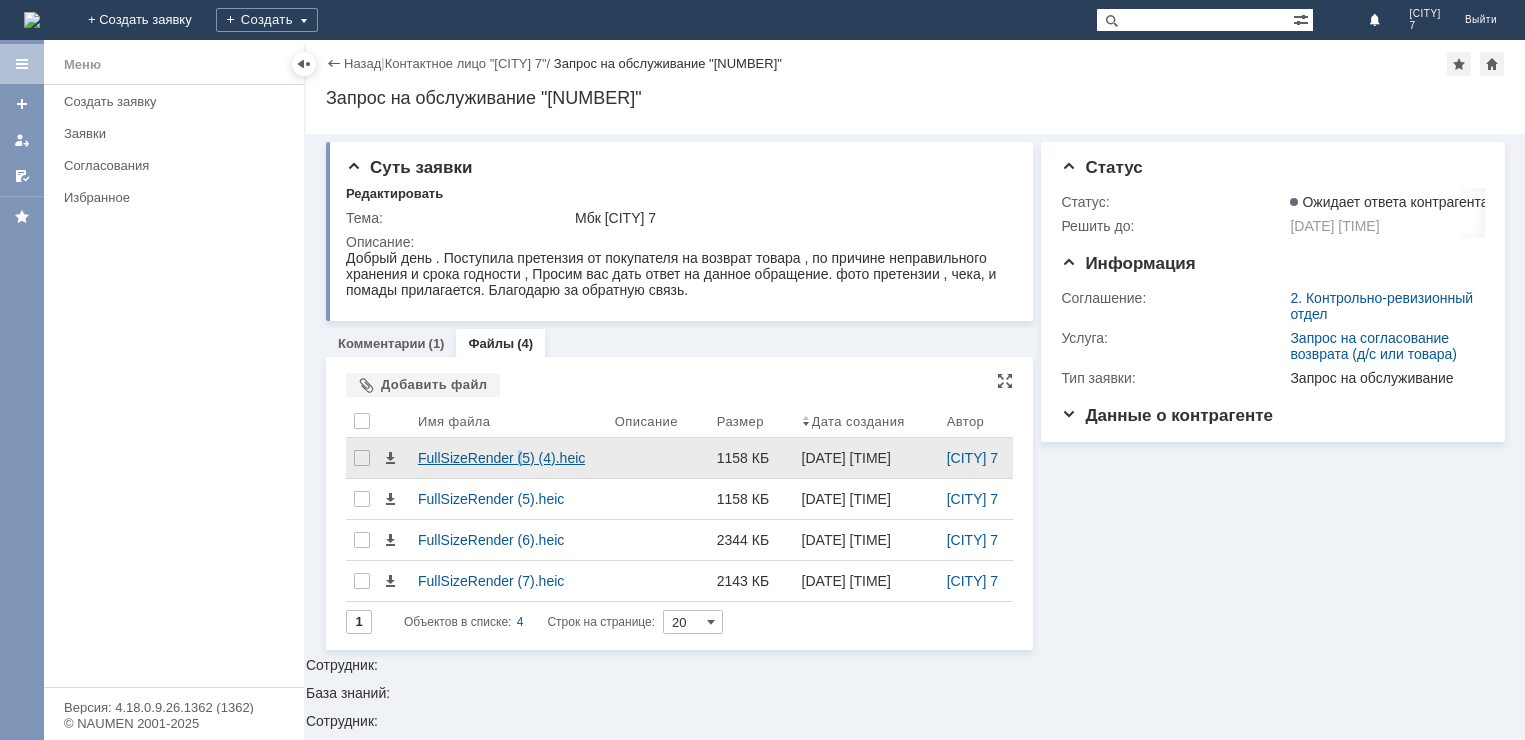 click on "FullSizeRender (5) (4).heic" at bounding box center [508, 458] 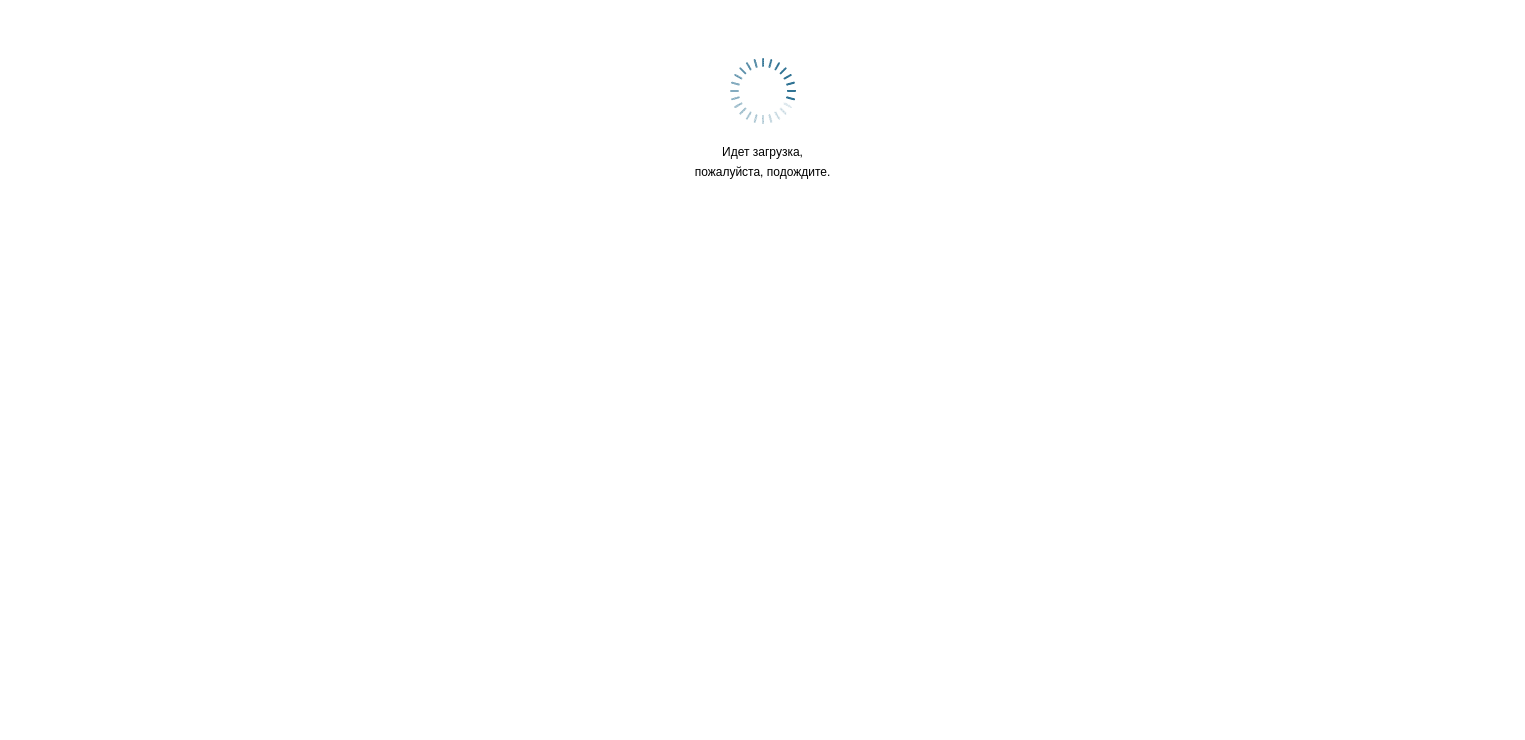 scroll, scrollTop: 0, scrollLeft: 0, axis: both 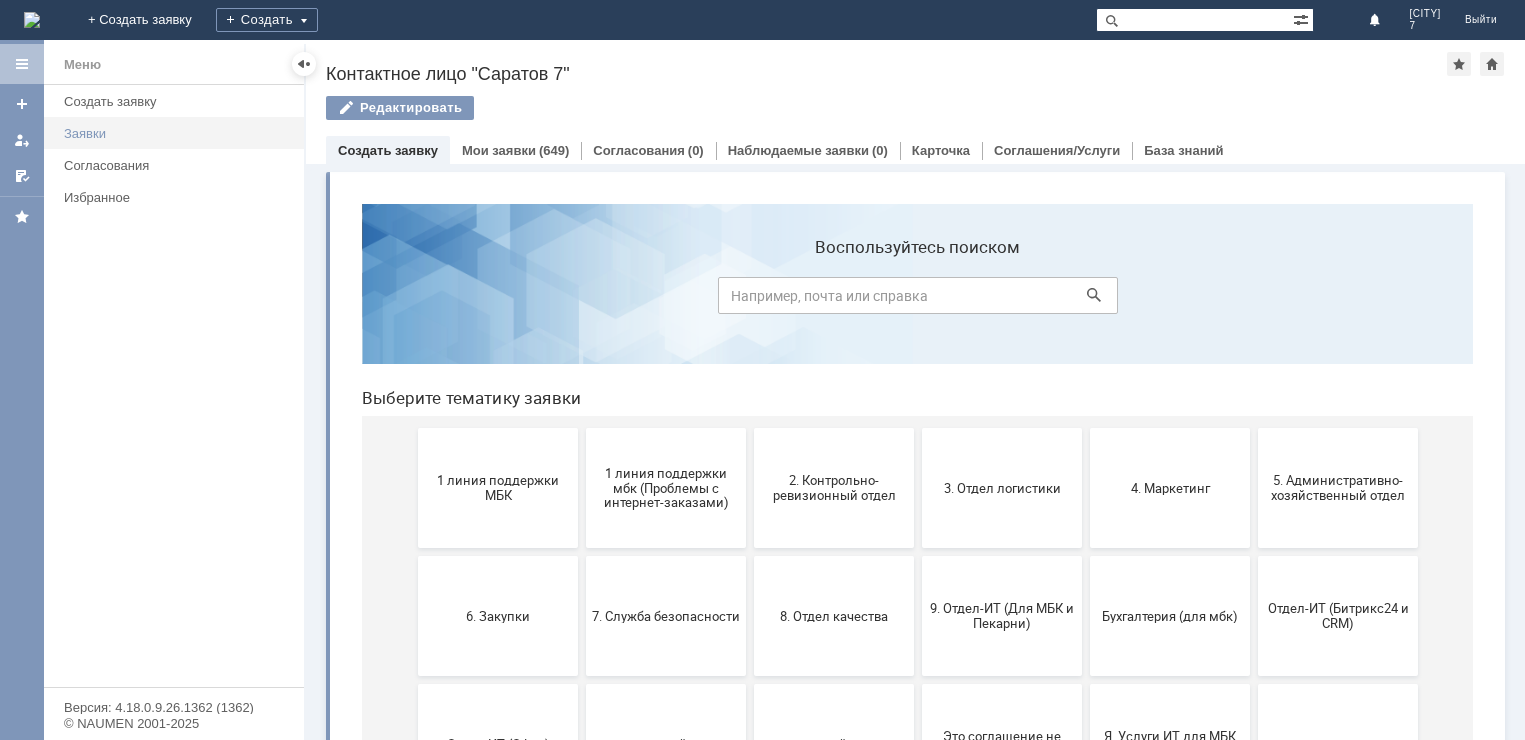 click on "Заявки" at bounding box center (178, 133) 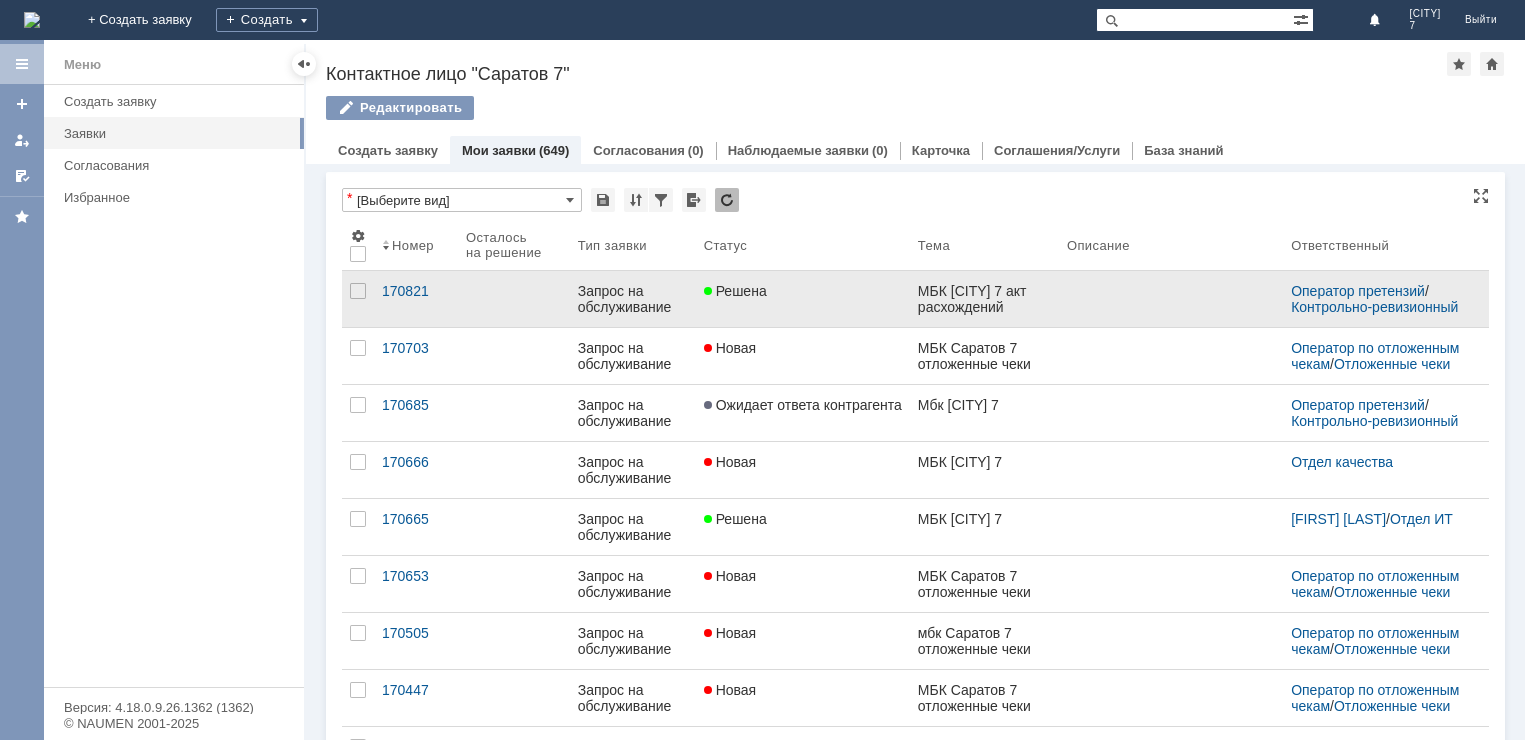 scroll, scrollTop: 0, scrollLeft: 0, axis: both 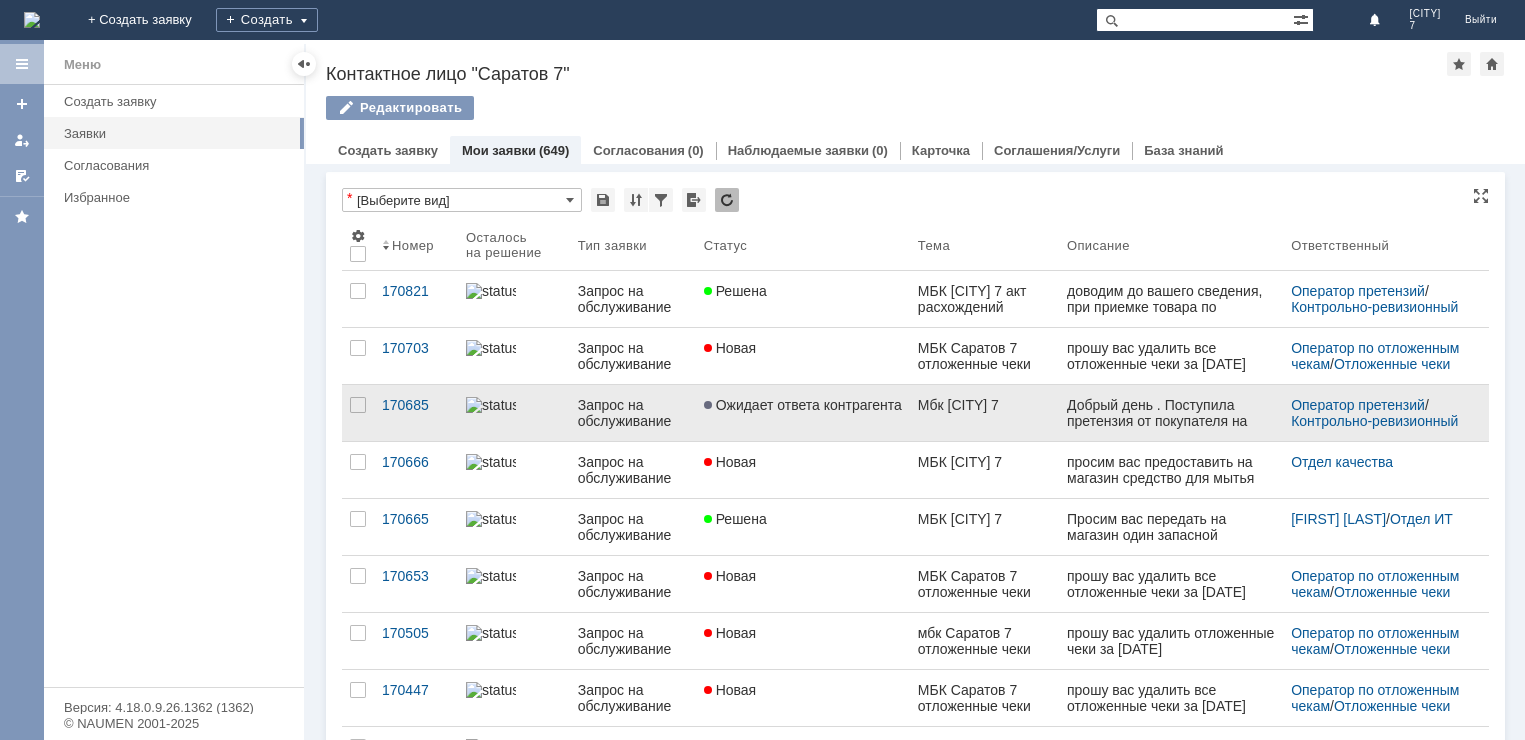 click on "Запрос на обслуживание" at bounding box center (633, 413) 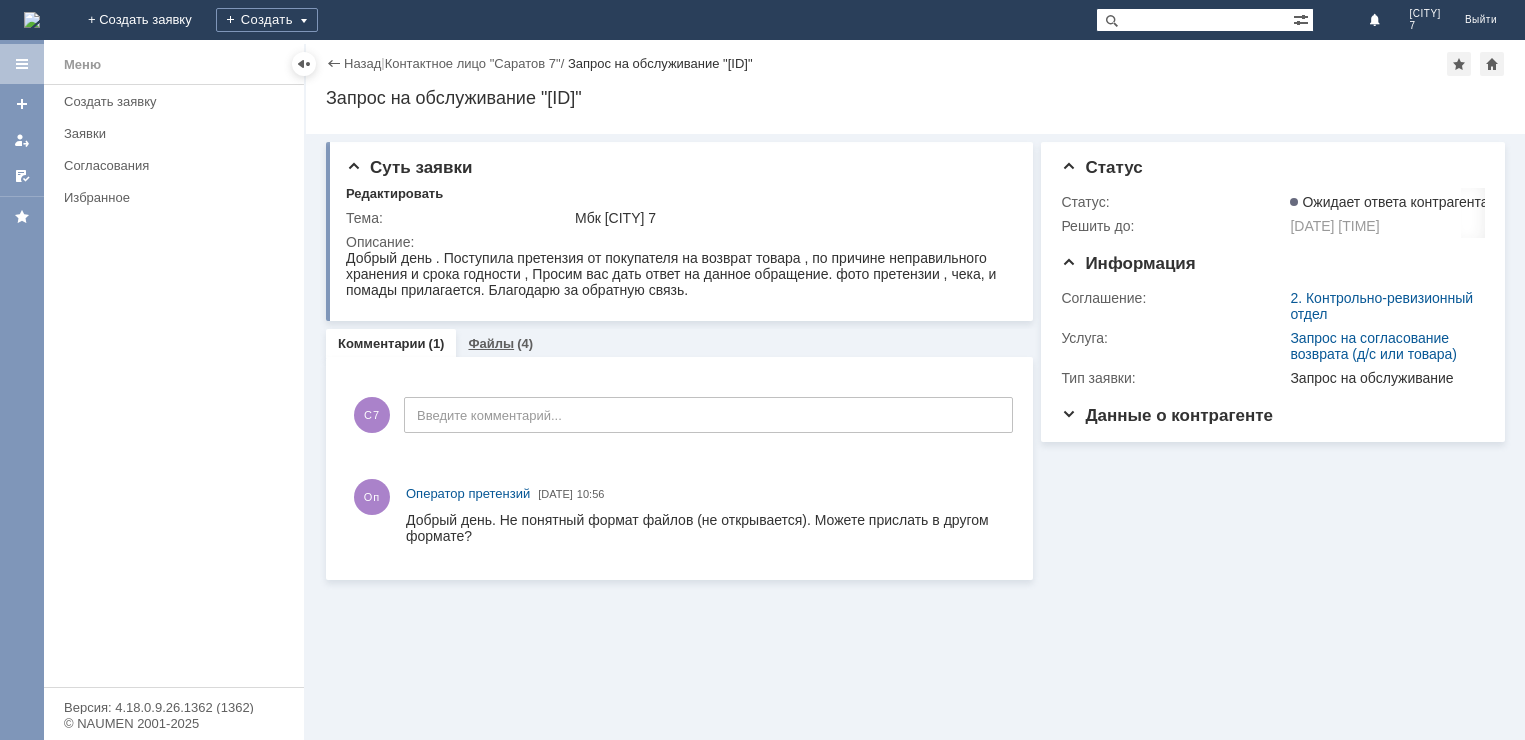click on "Файлы" at bounding box center [491, 343] 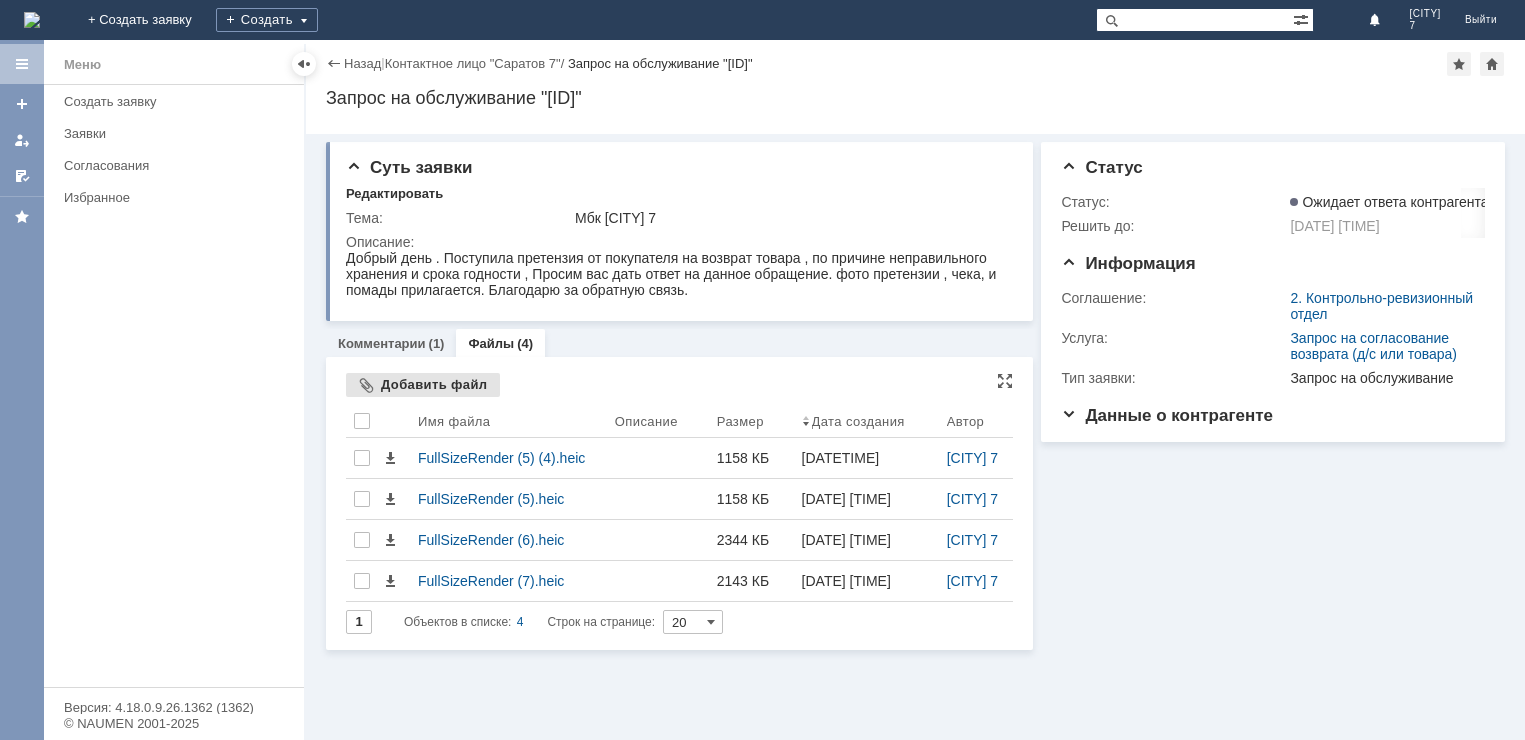 click on "Добавить файл" at bounding box center (423, 385) 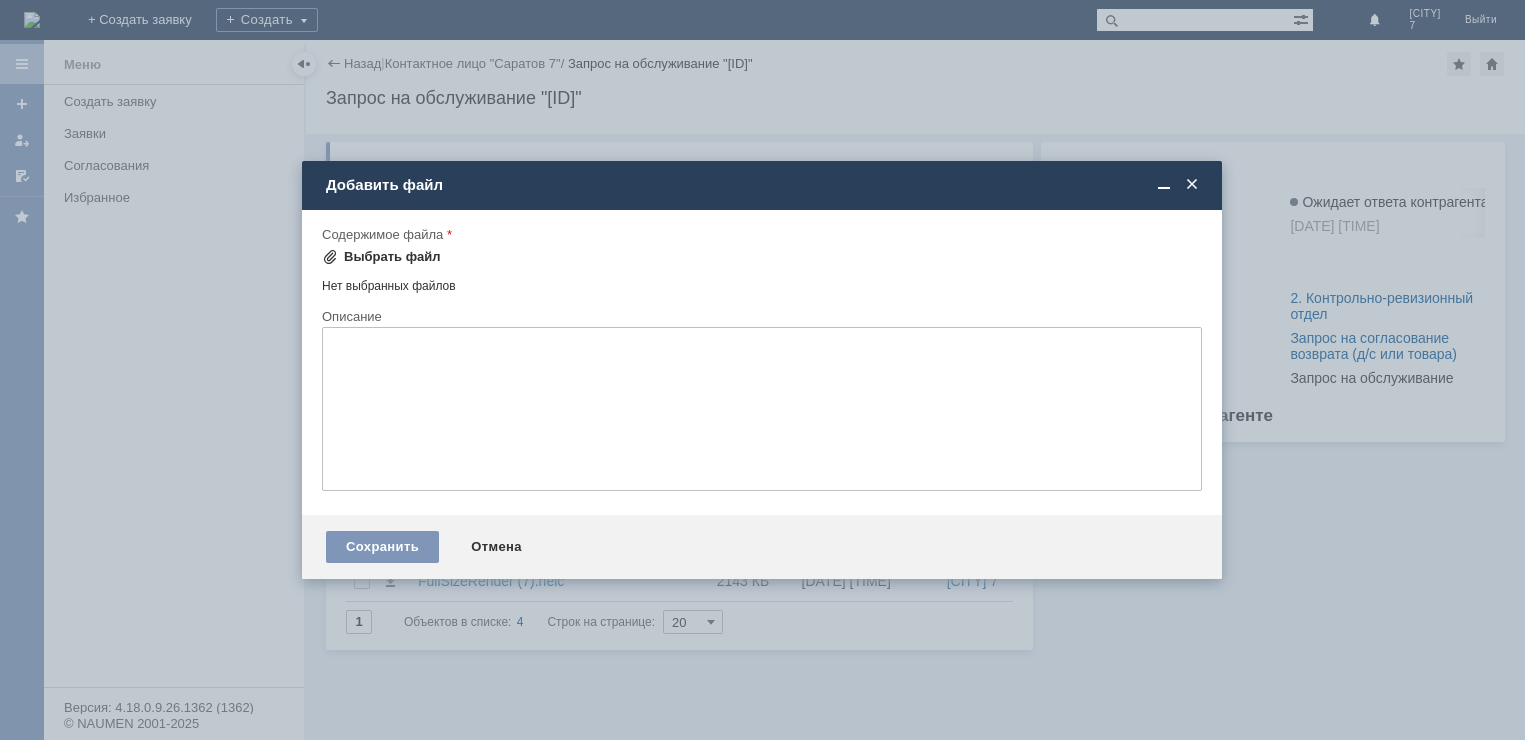 click on "Выбрать файл" at bounding box center [392, 257] 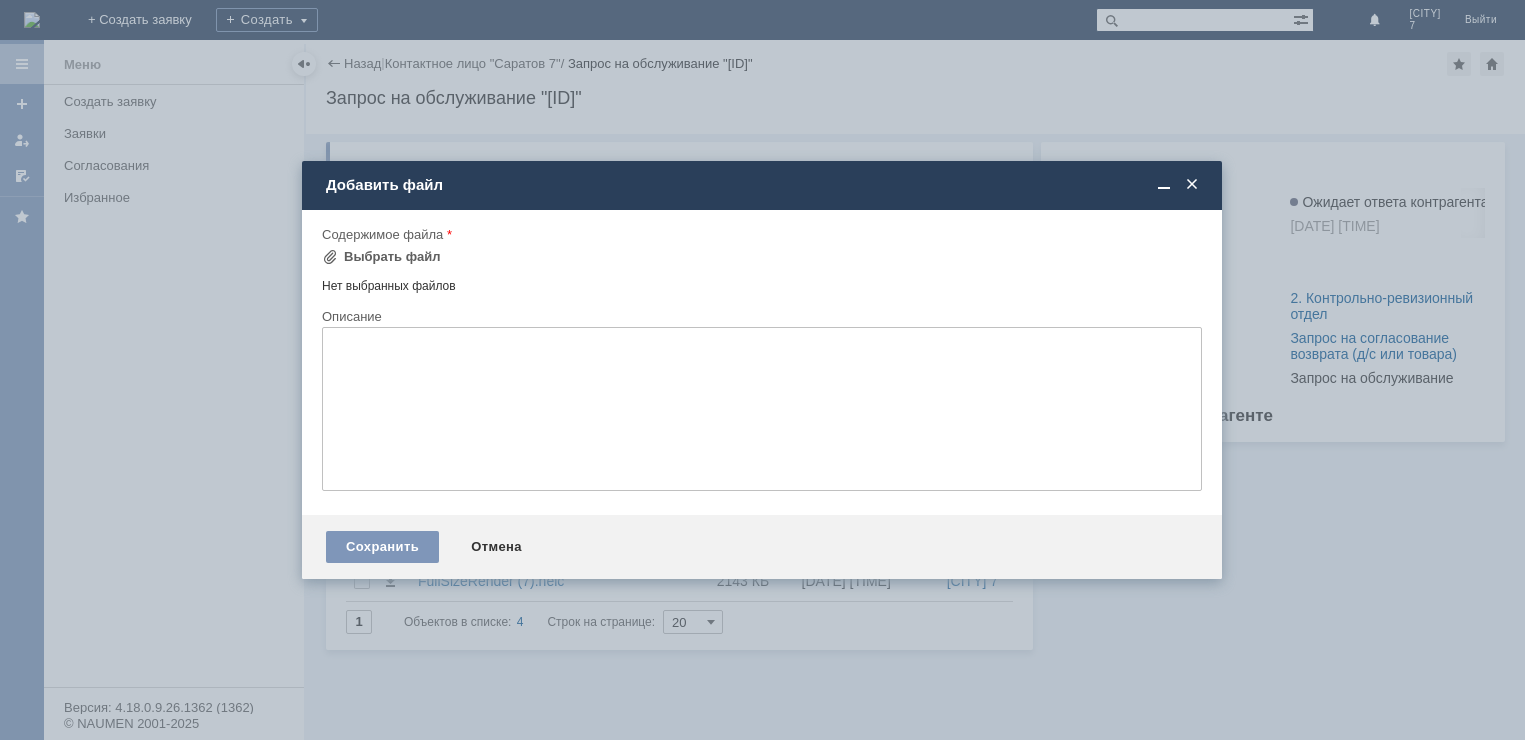 click at bounding box center (1192, 185) 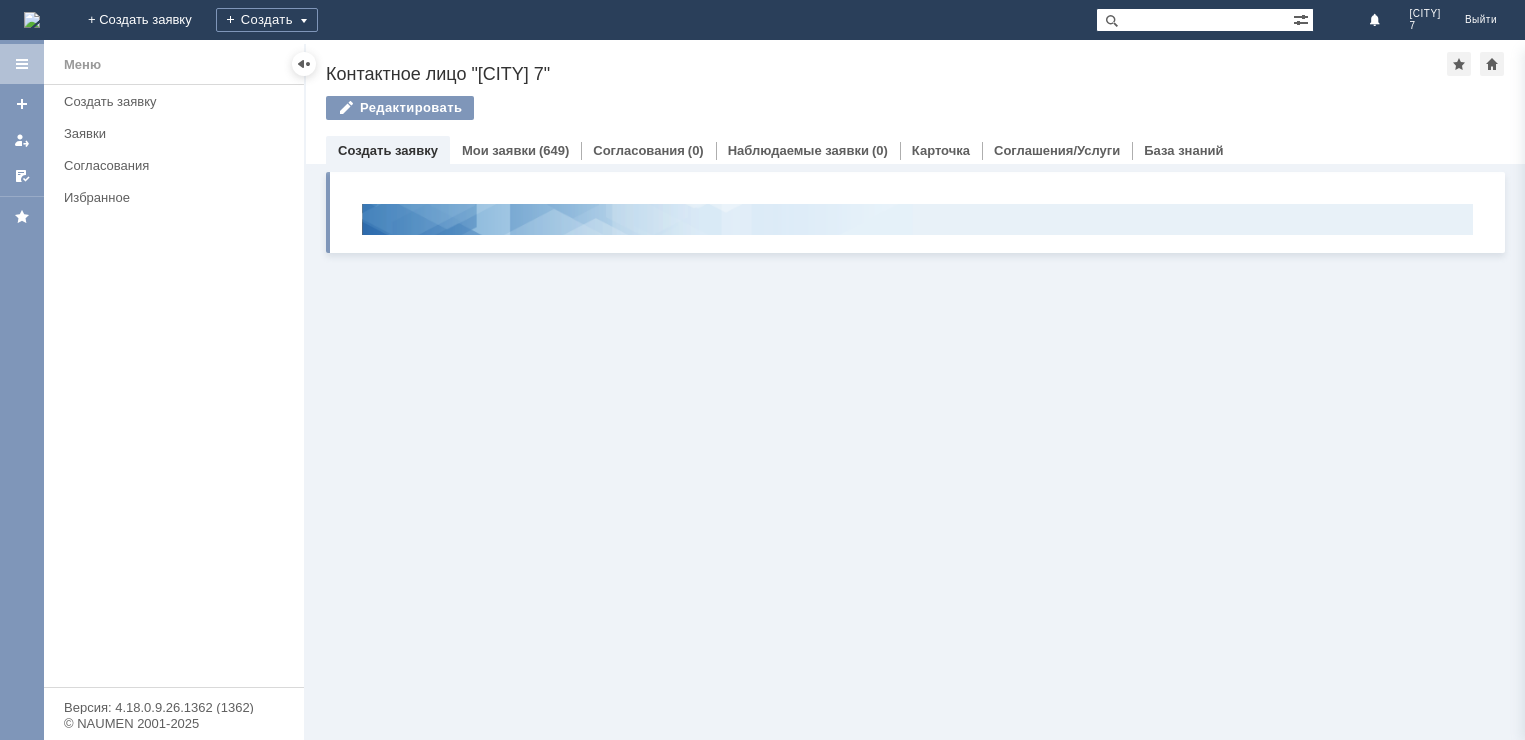 scroll, scrollTop: 0, scrollLeft: 0, axis: both 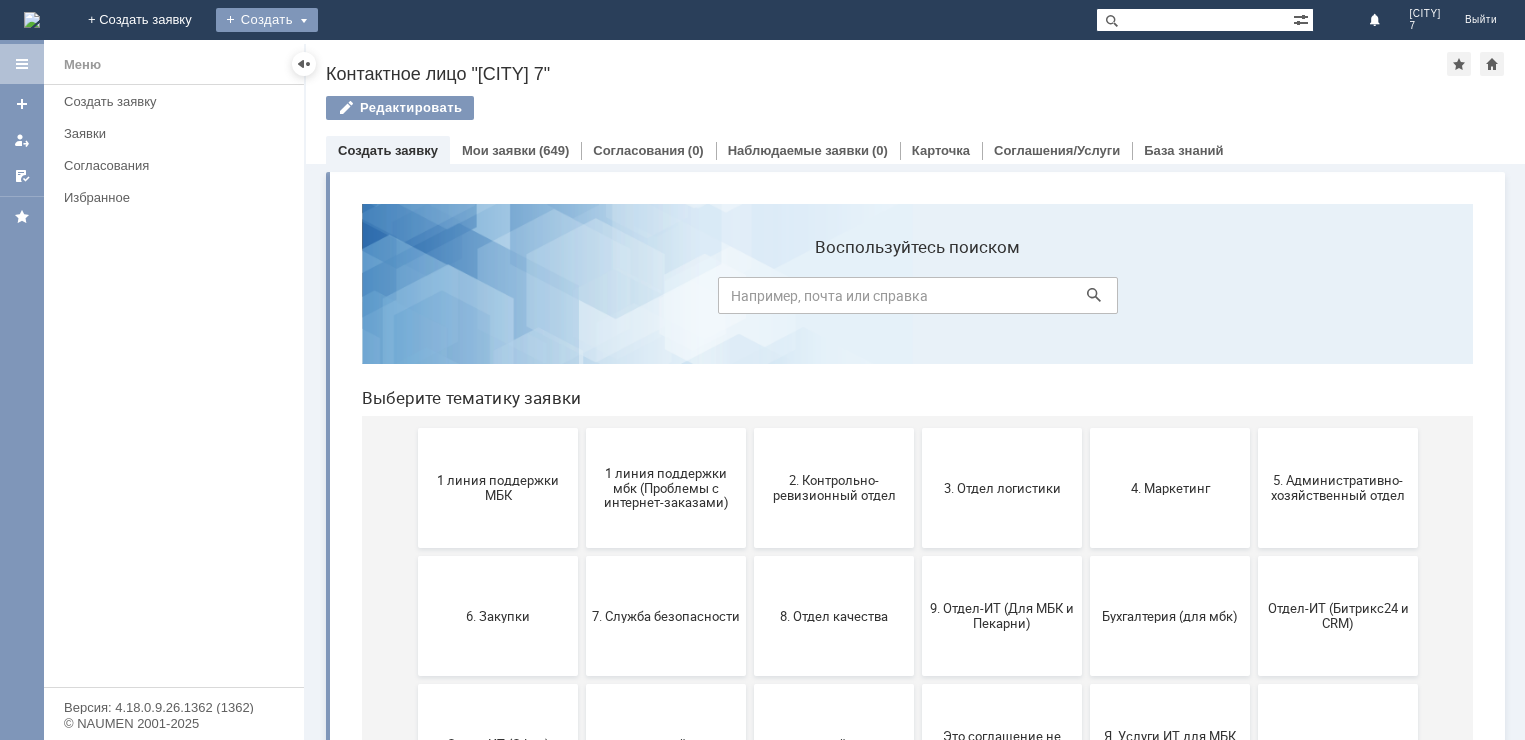 click on "Создать" at bounding box center (267, 20) 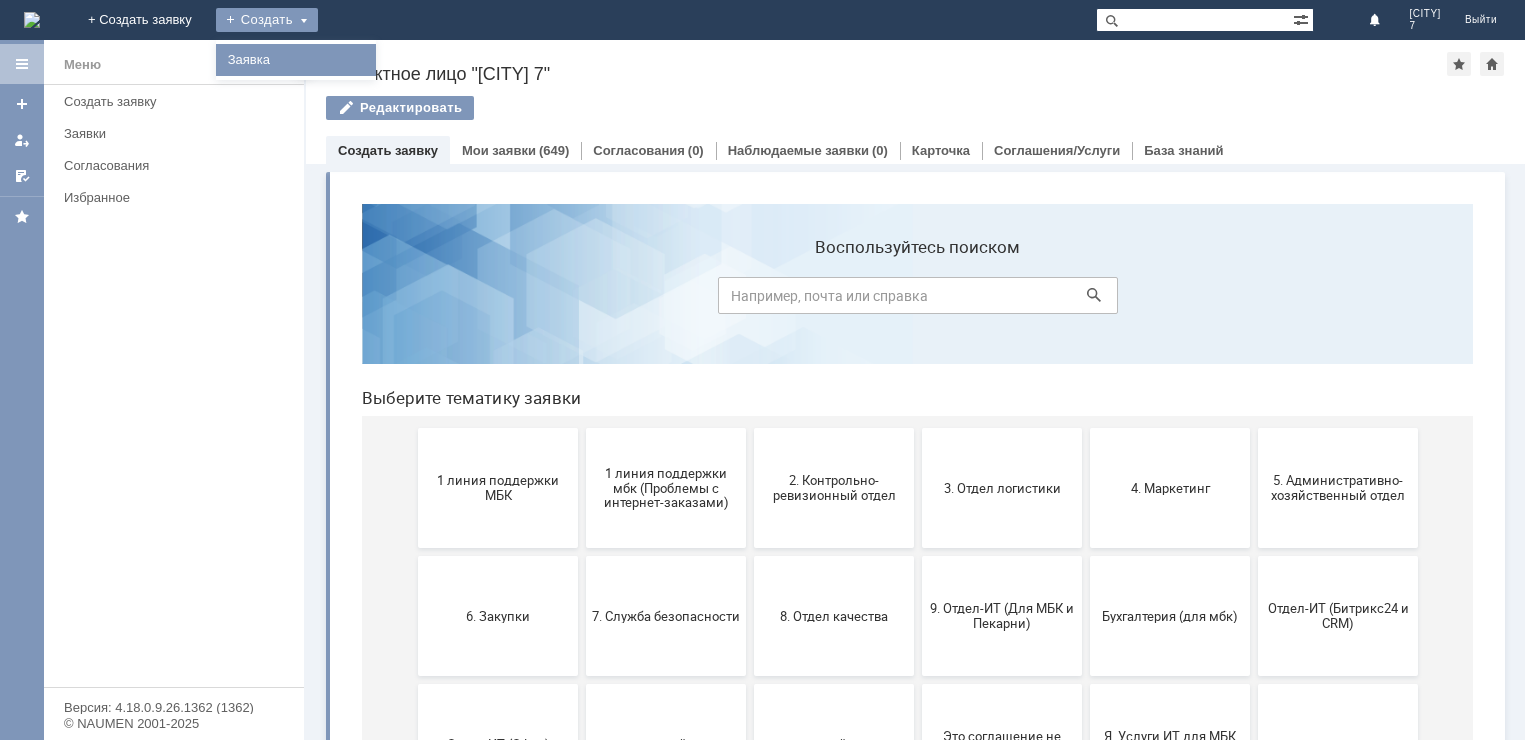 click on "Заявка" at bounding box center (296, 60) 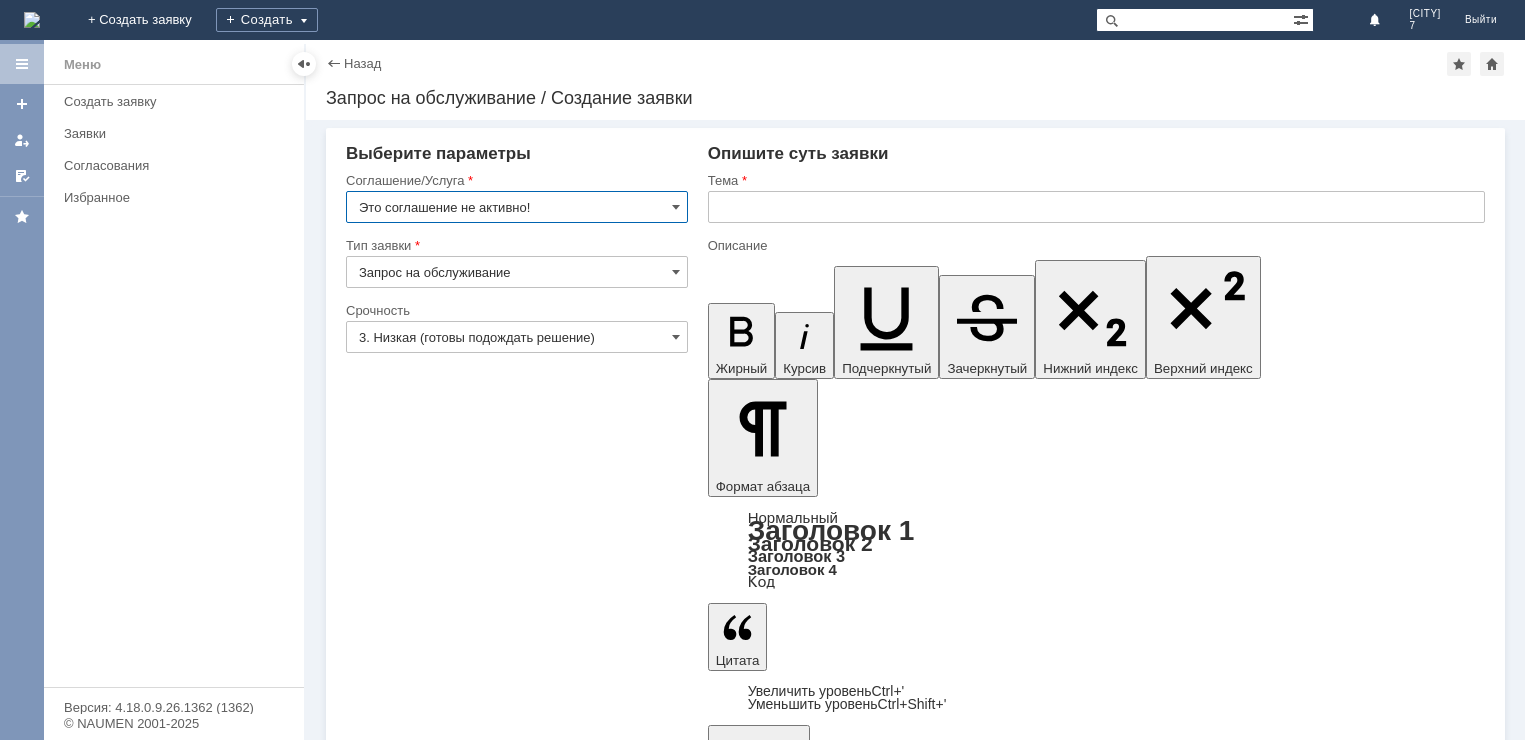 scroll, scrollTop: 0, scrollLeft: 0, axis: both 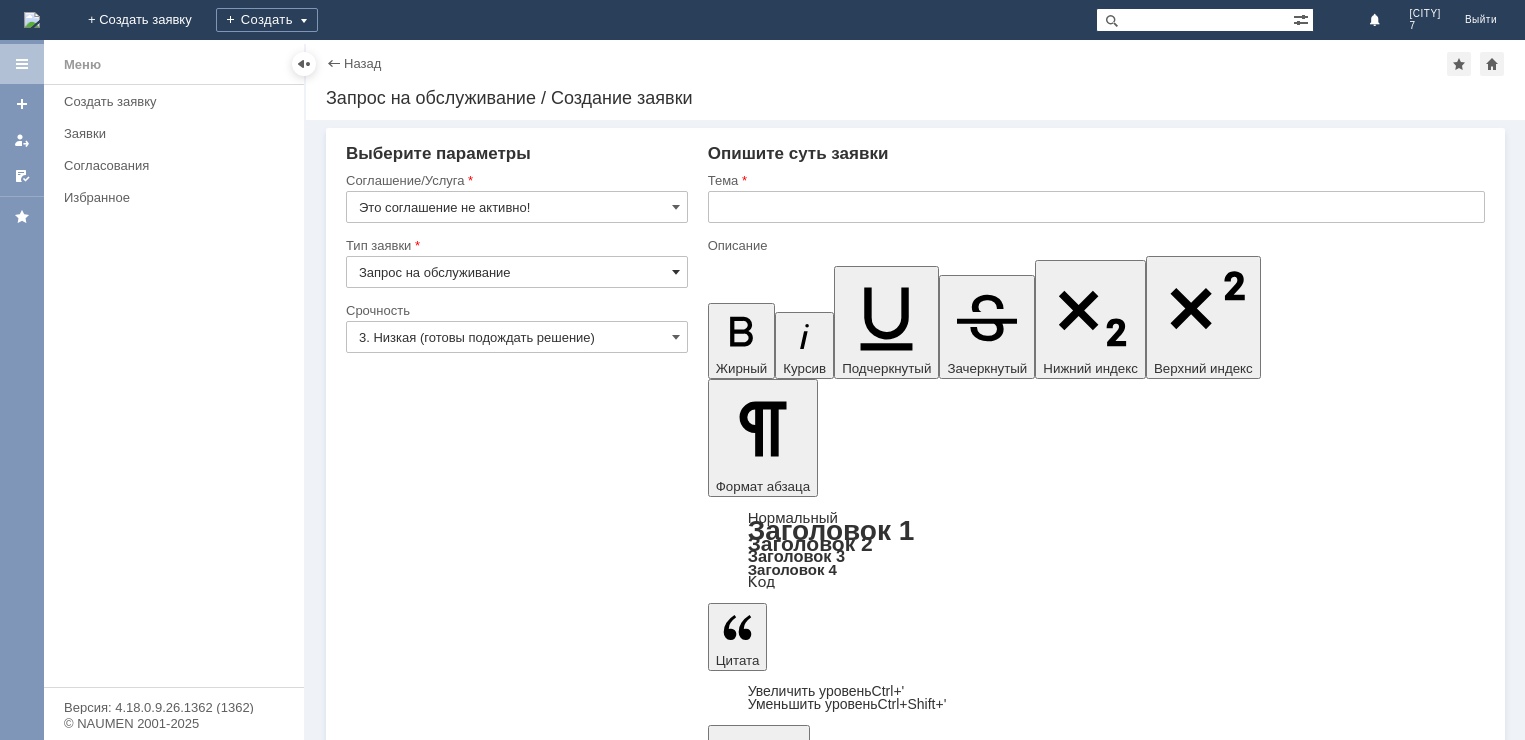 click at bounding box center (676, 272) 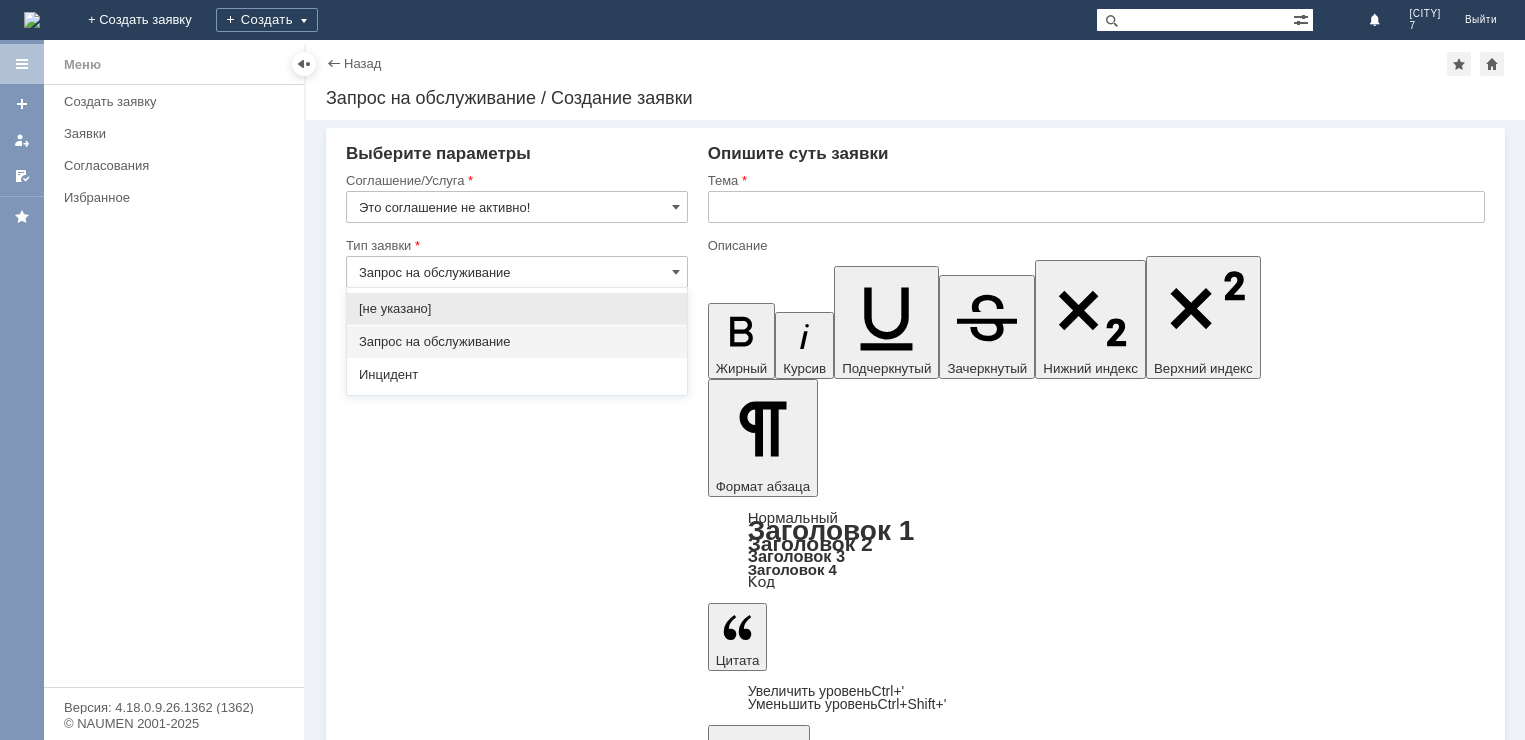 click on "Запрос на обслуживание" at bounding box center (517, 342) 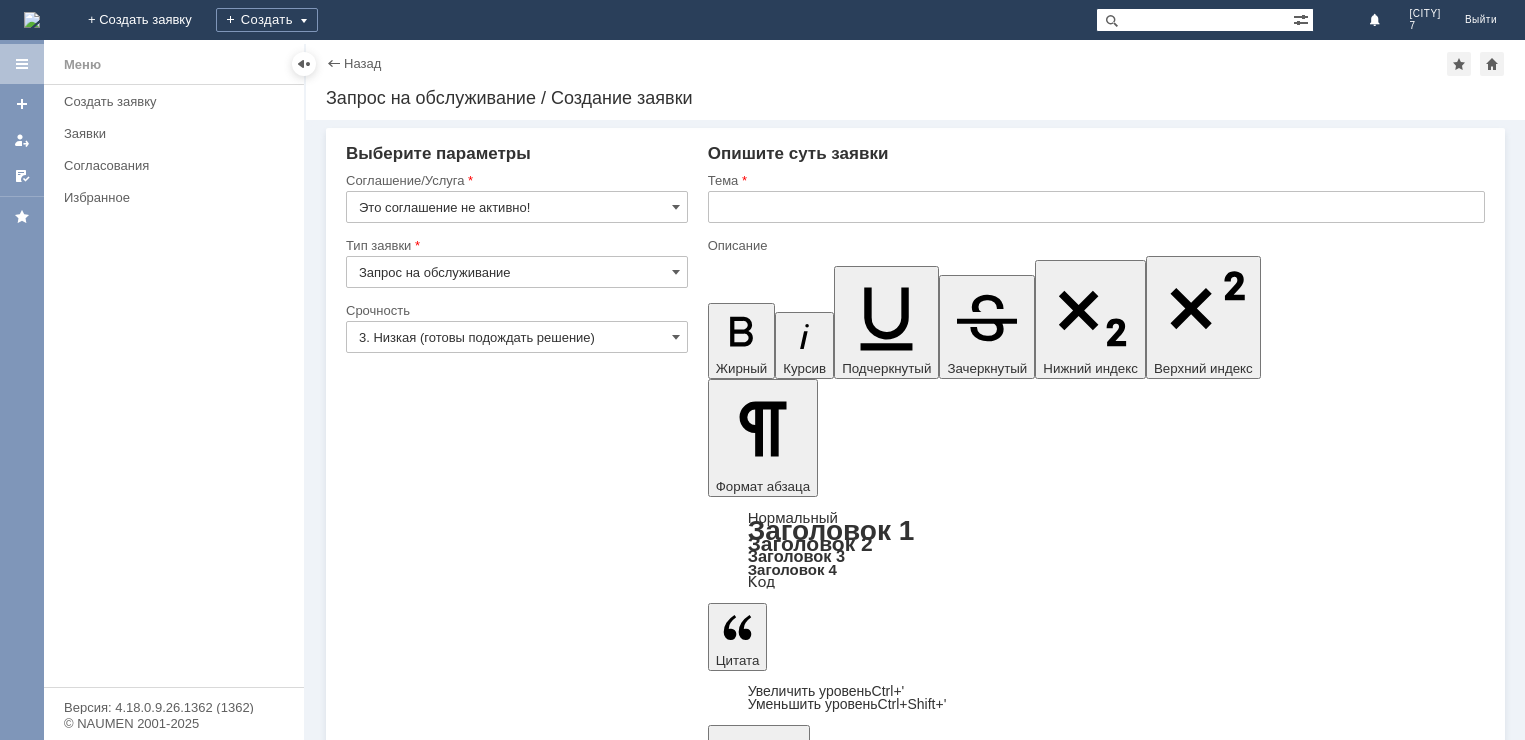 type on "Запрос на обслуживание" 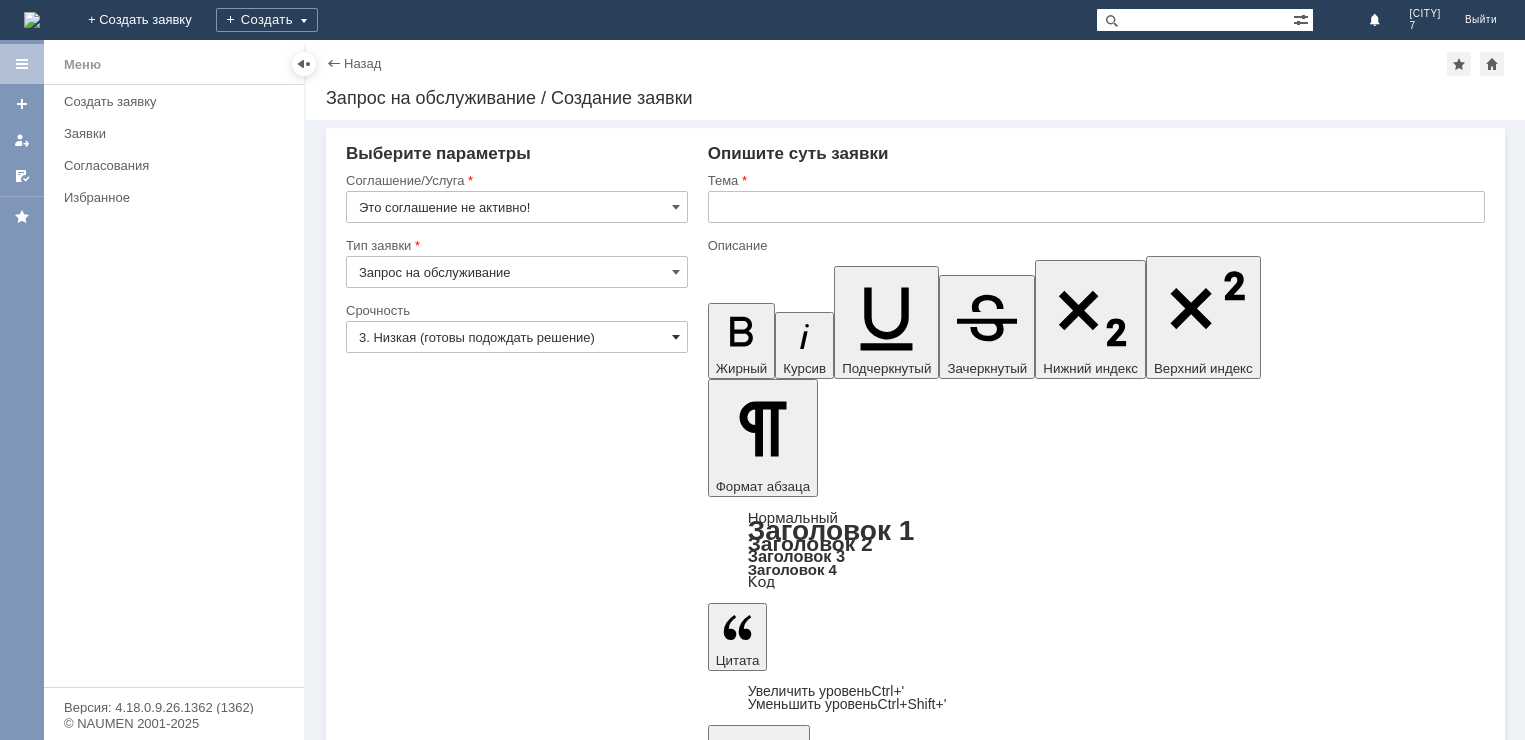 click at bounding box center (676, 337) 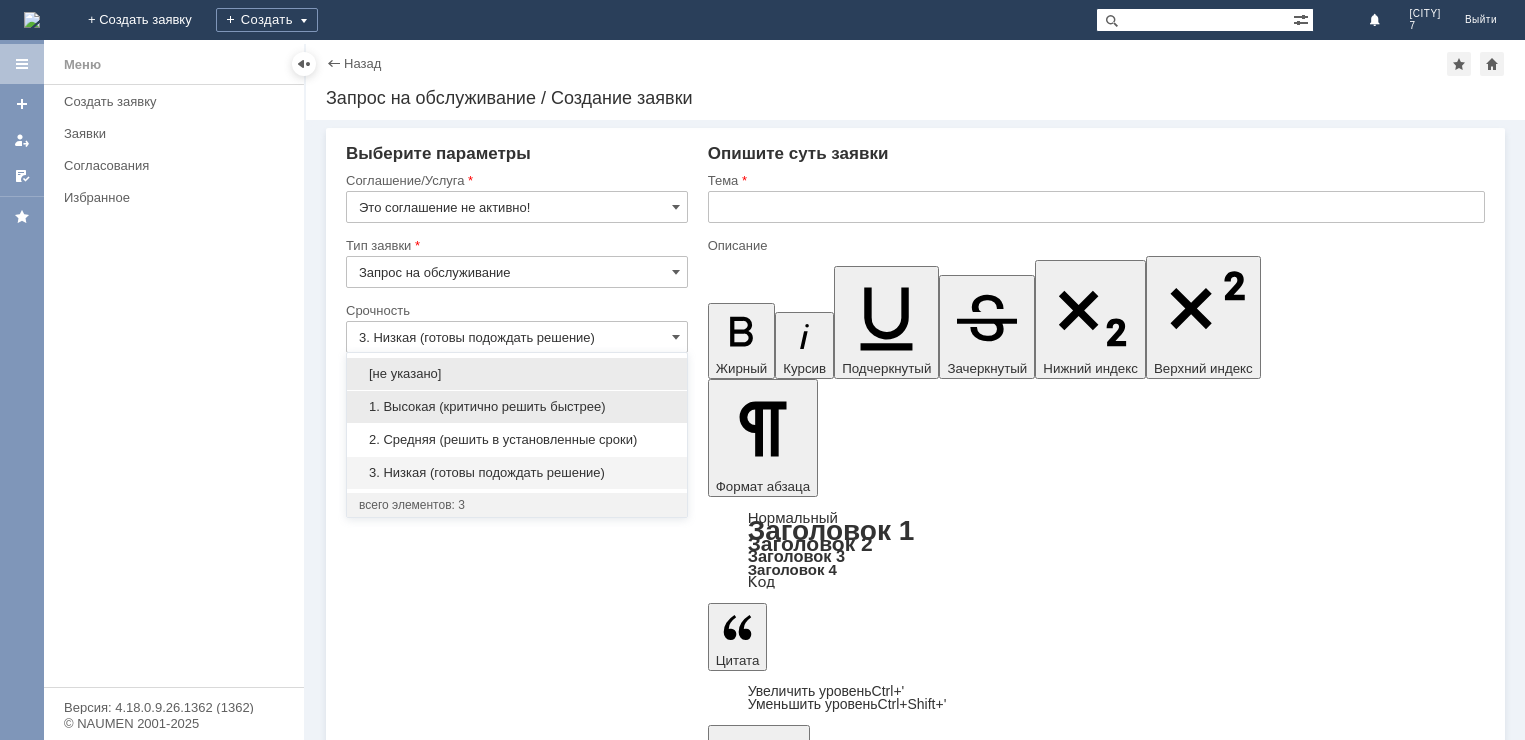 click on "1. Высокая (критично решить быстрее)" at bounding box center [517, 407] 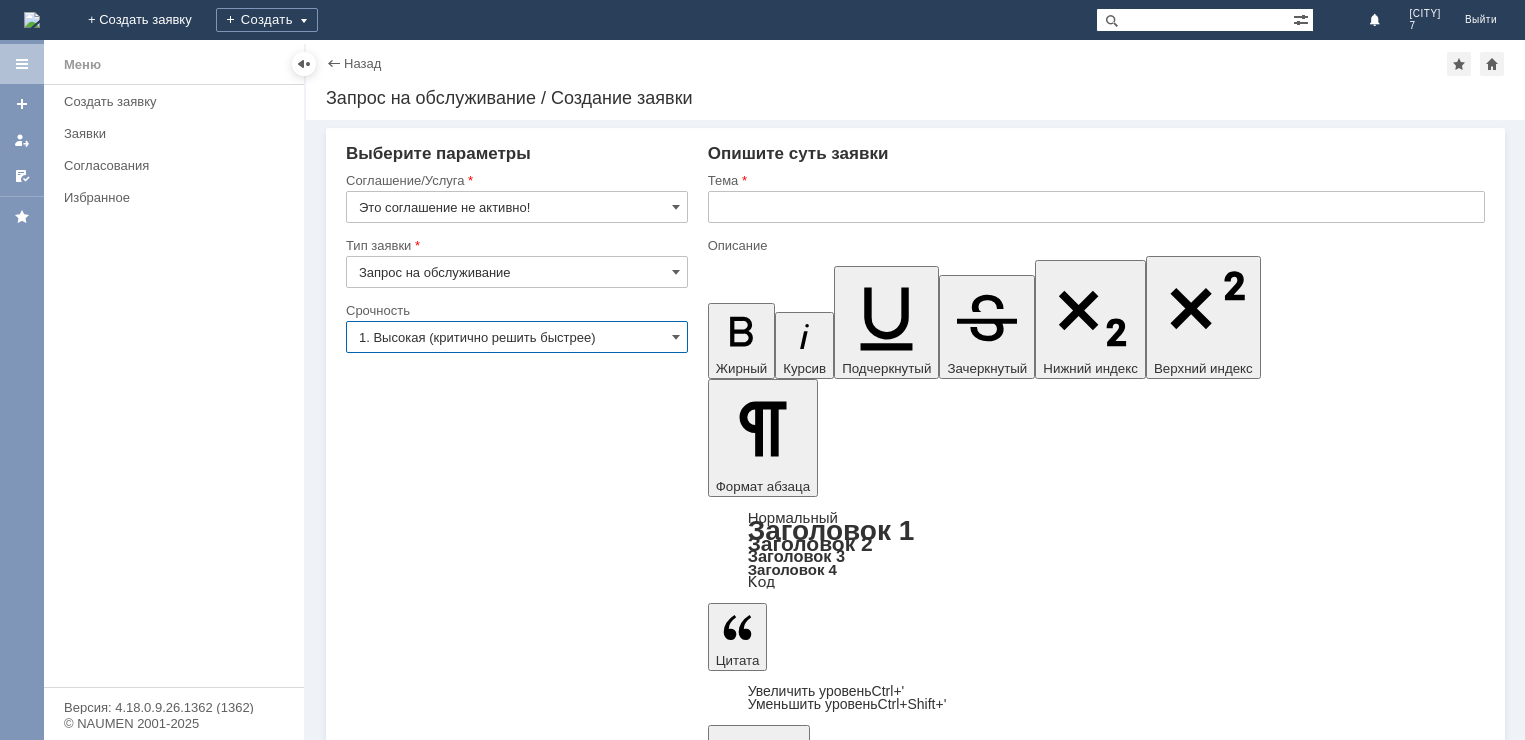 type on "1. Высокая (критично решить быстрее)" 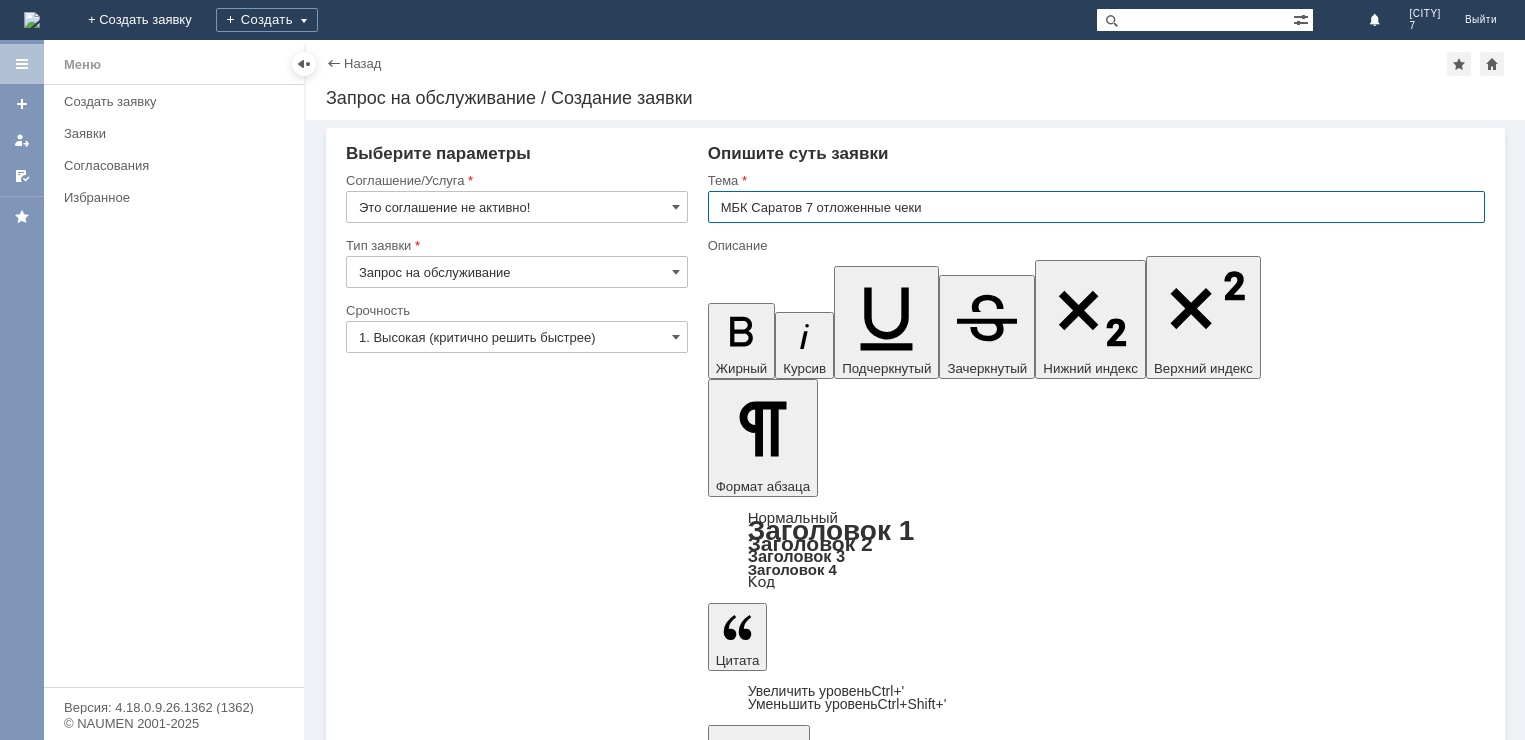 type on "МБК Саратов 7 отложенные чеки" 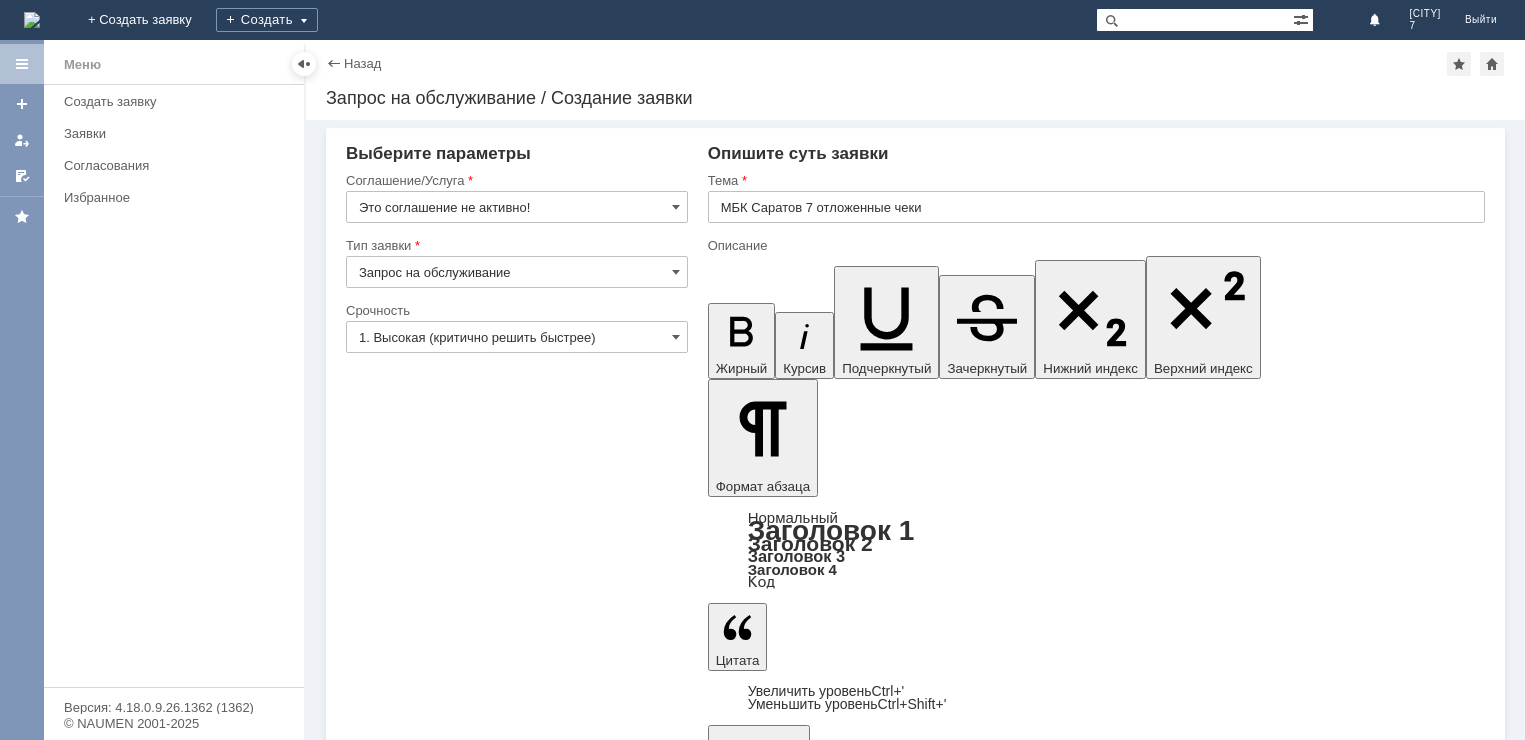 type 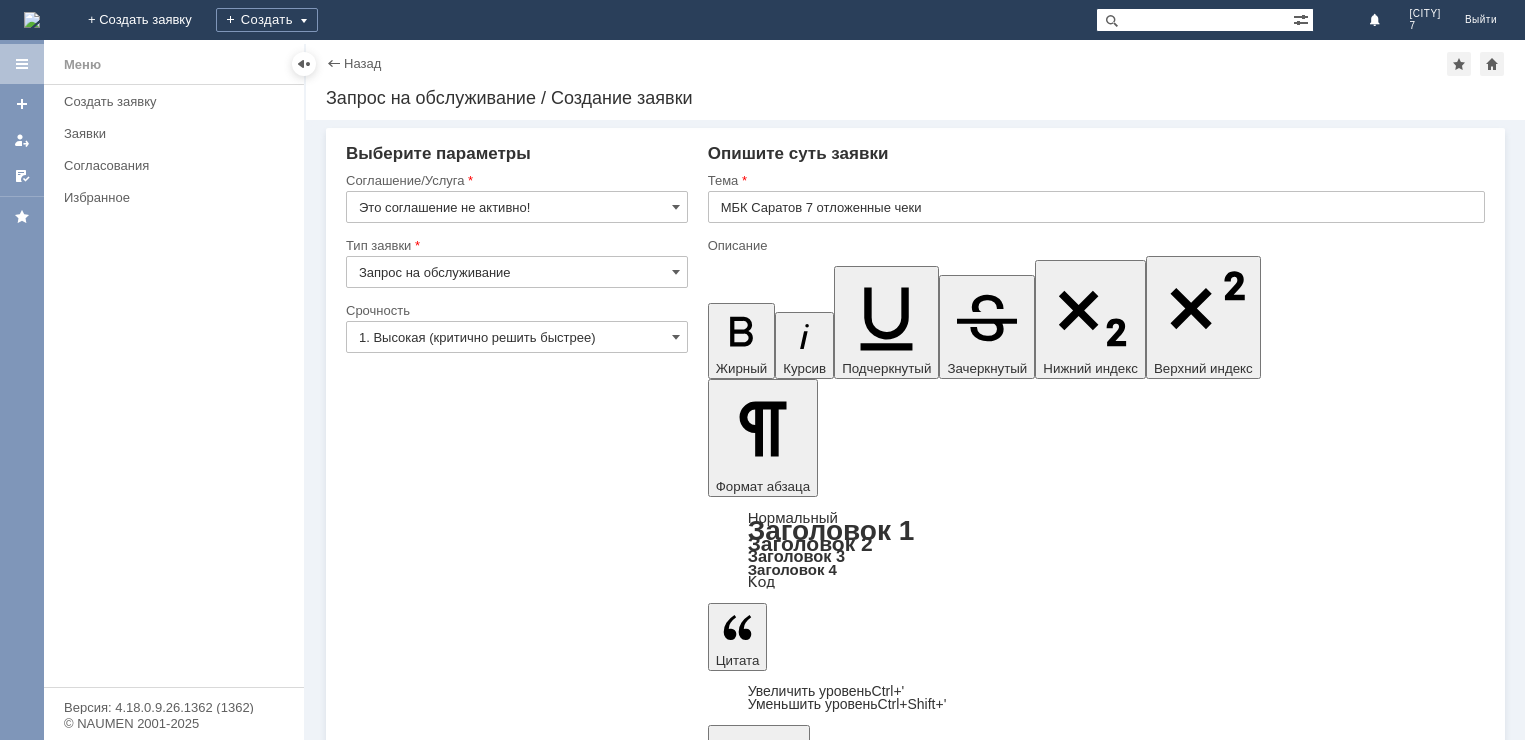 click on "Добавить файл" at bounding box center (784, 5363) 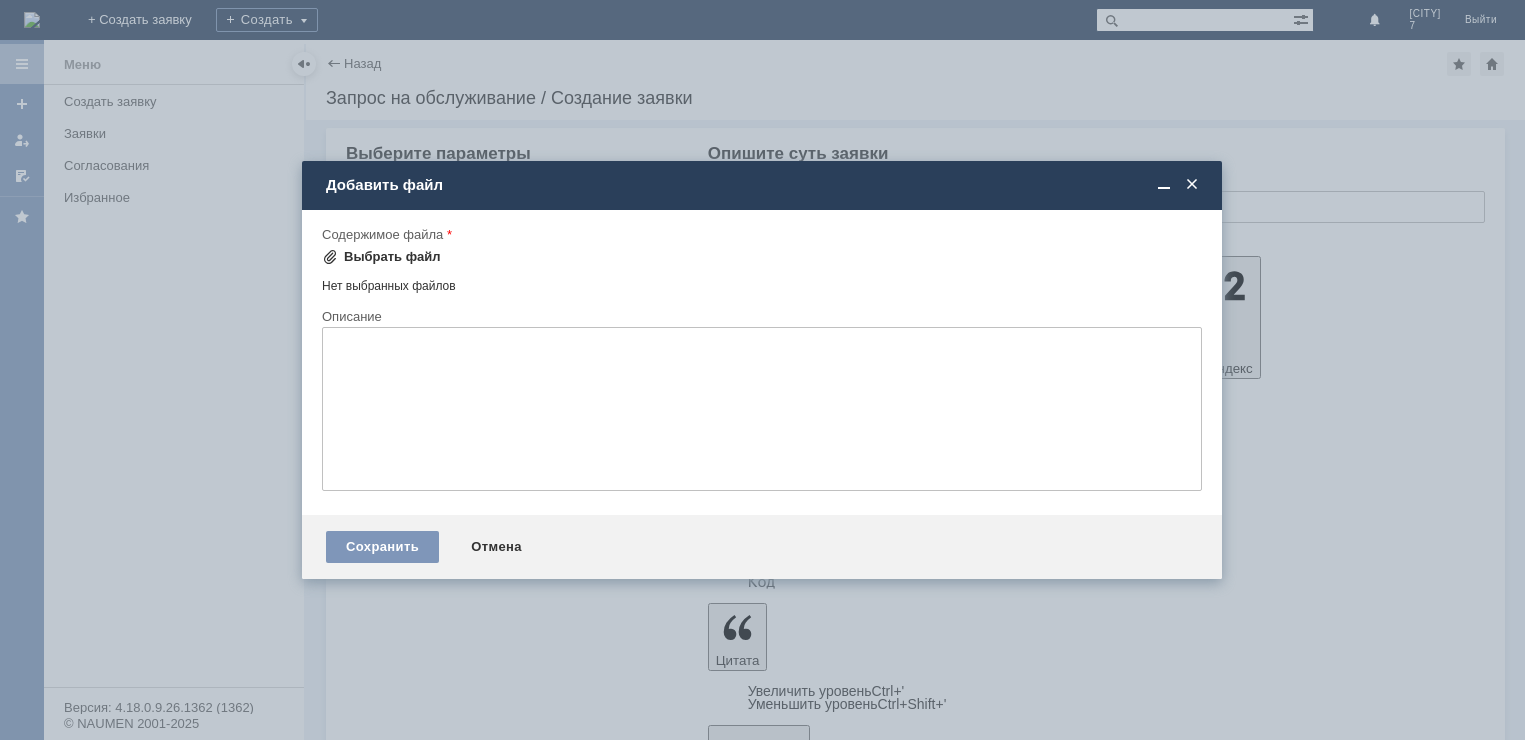 click on "Выбрать файл" at bounding box center (392, 257) 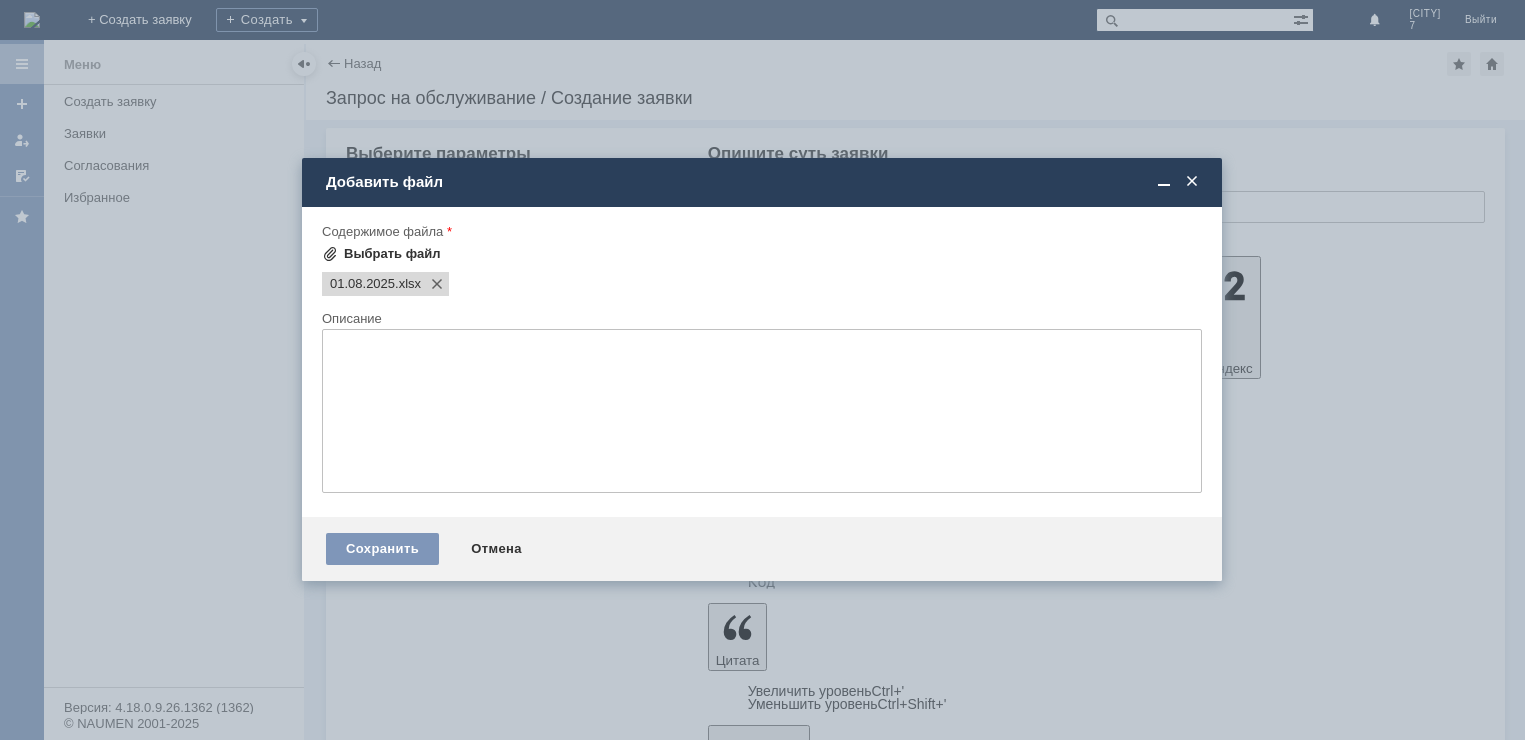 scroll, scrollTop: 0, scrollLeft: 0, axis: both 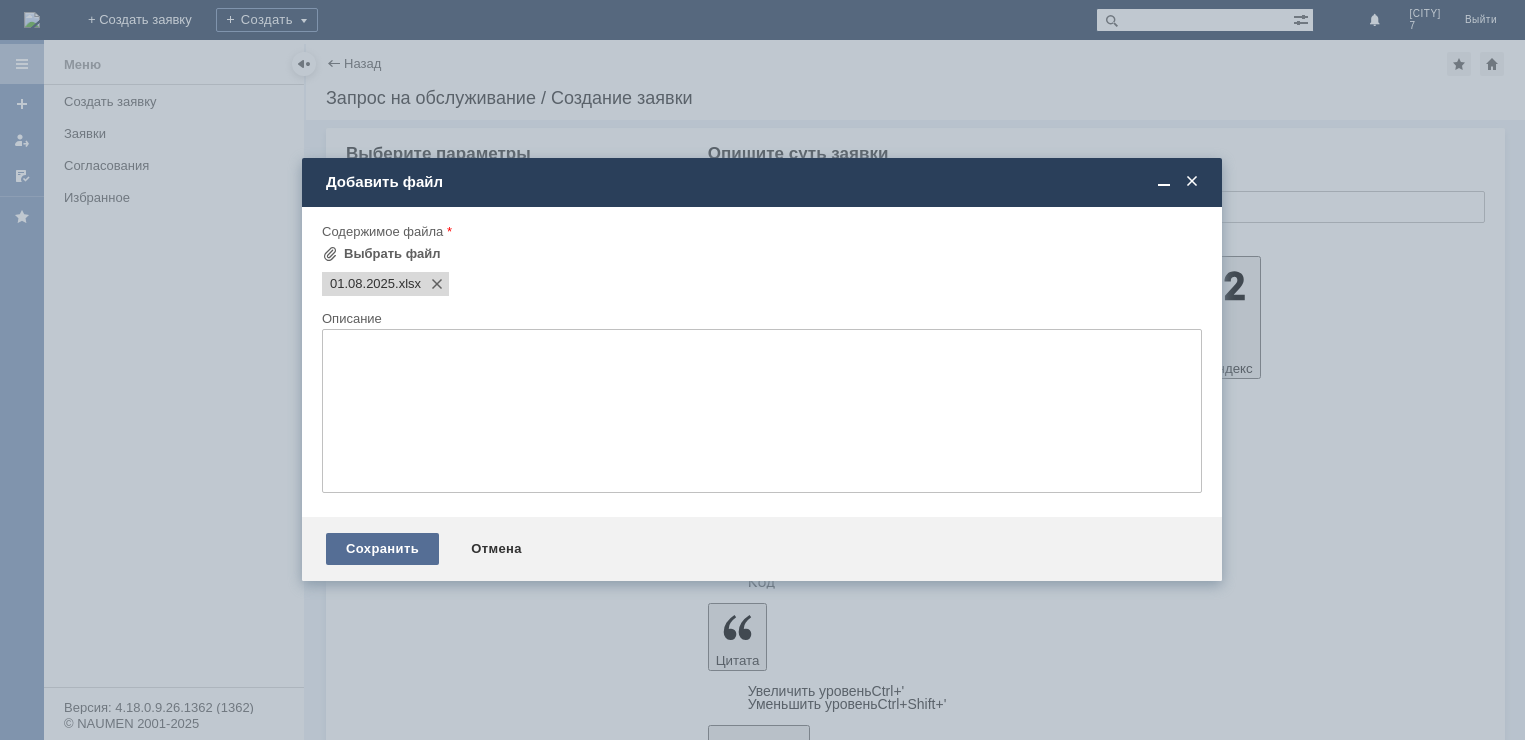 click on "Сохранить" at bounding box center [382, 549] 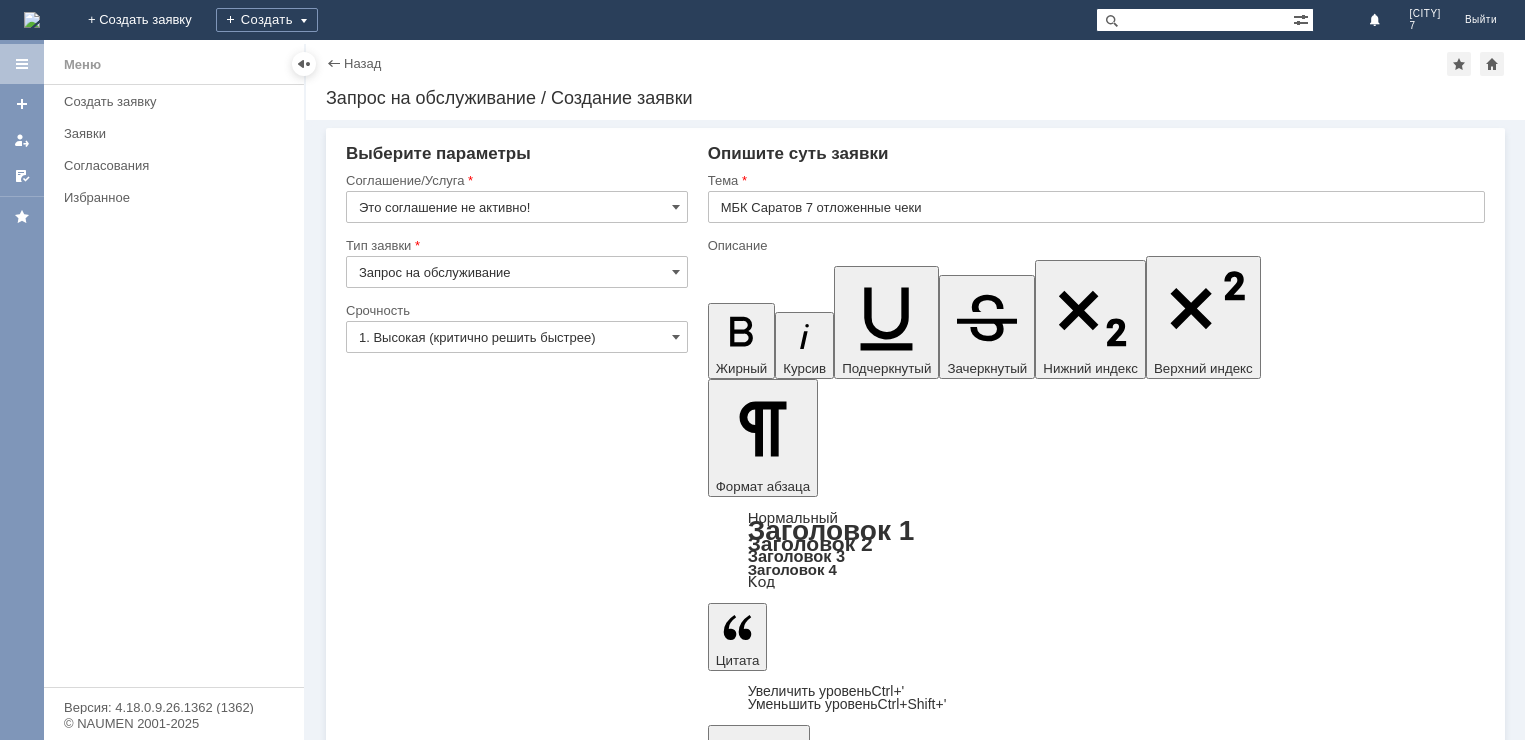 click on "Сохранить" at bounding box center (406, 5493) 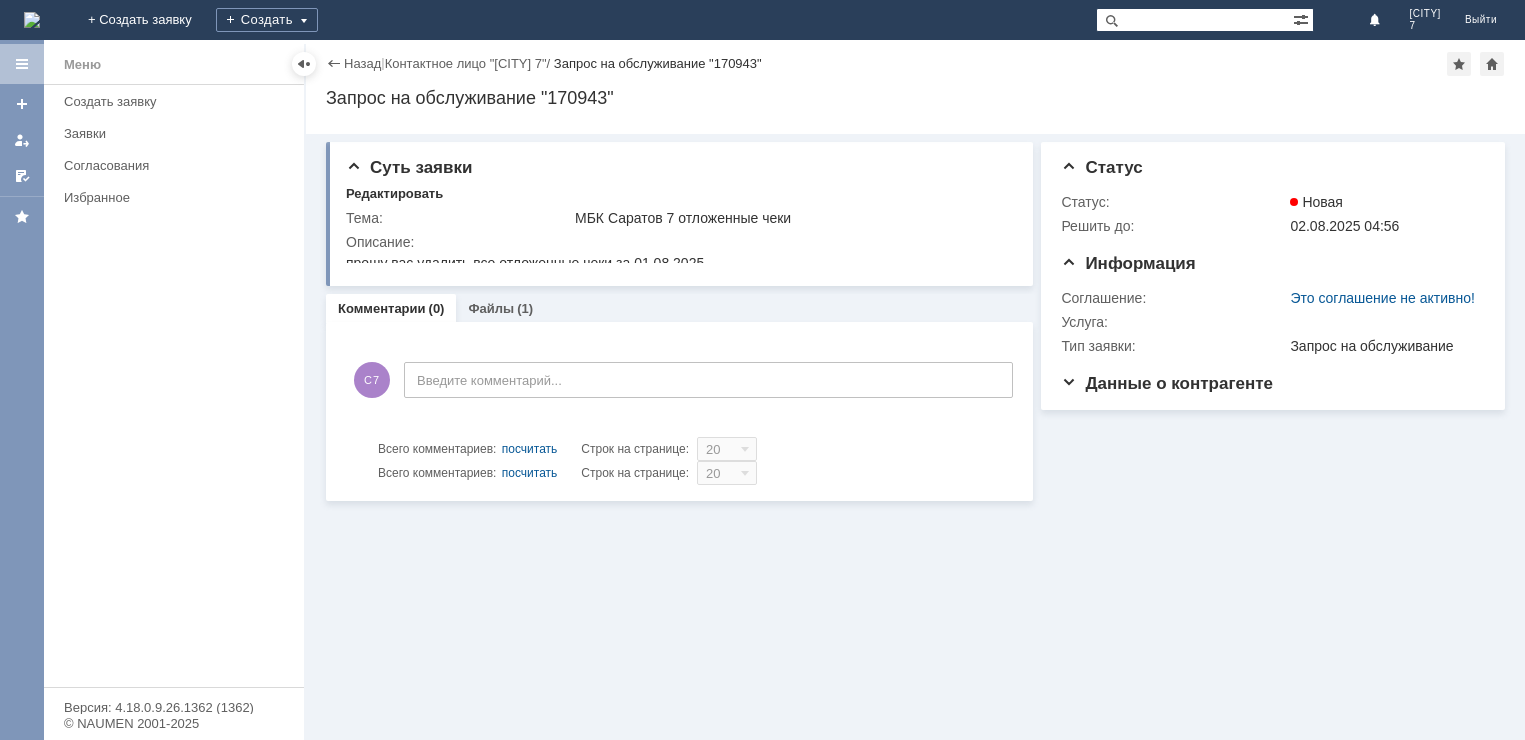 scroll, scrollTop: 0, scrollLeft: 0, axis: both 